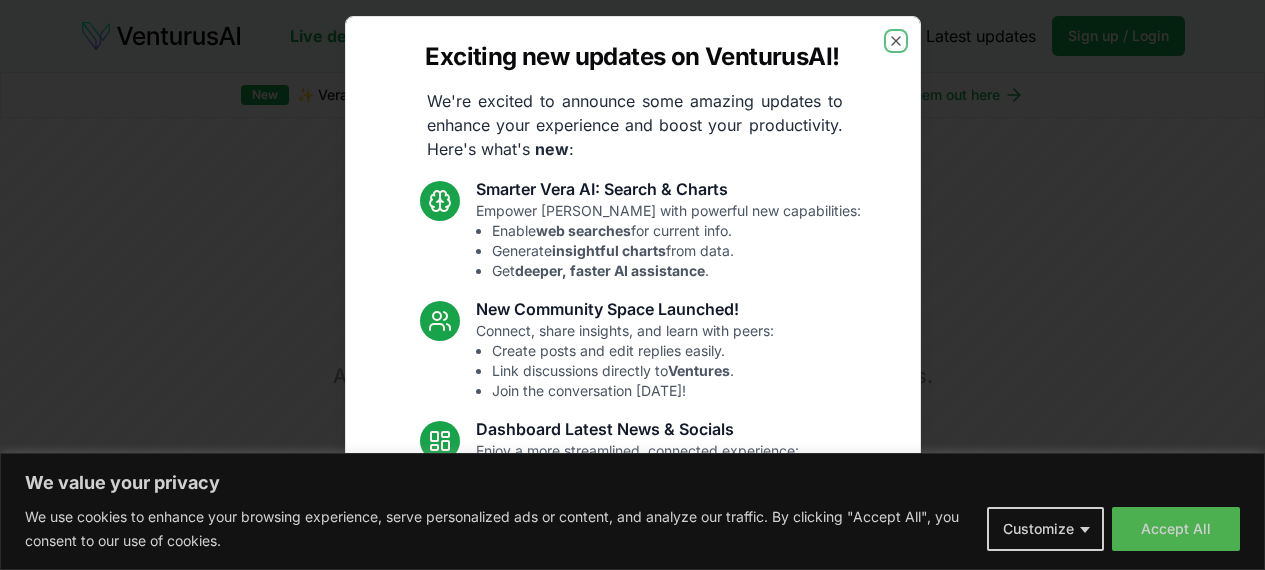 scroll, scrollTop: 0, scrollLeft: 0, axis: both 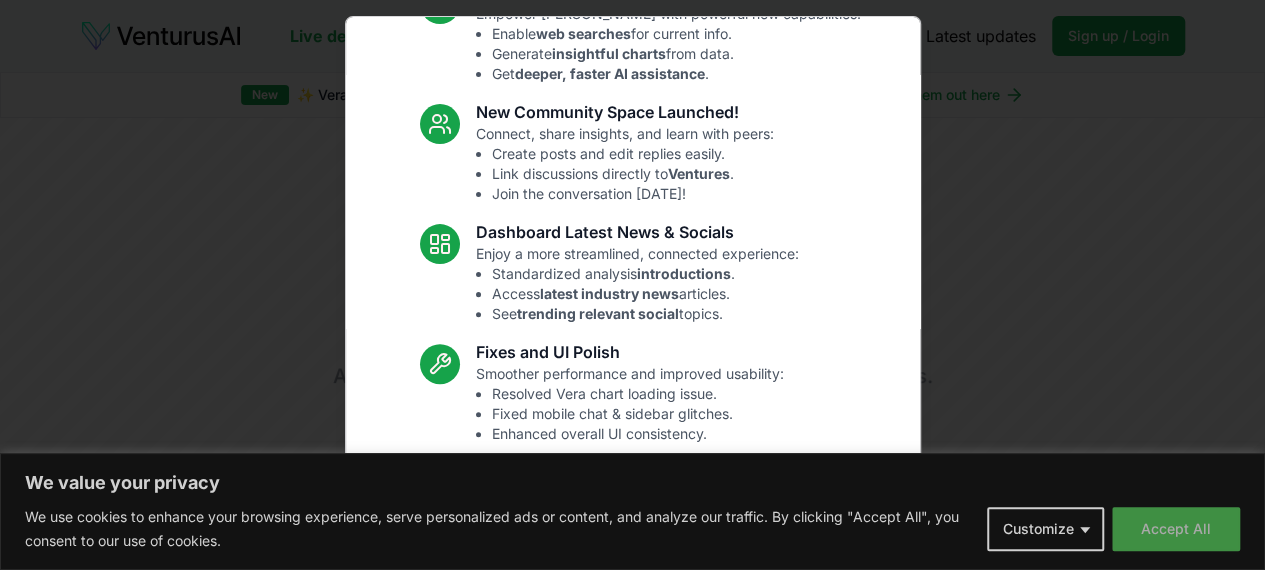 click on "Accept All" at bounding box center [1176, 529] 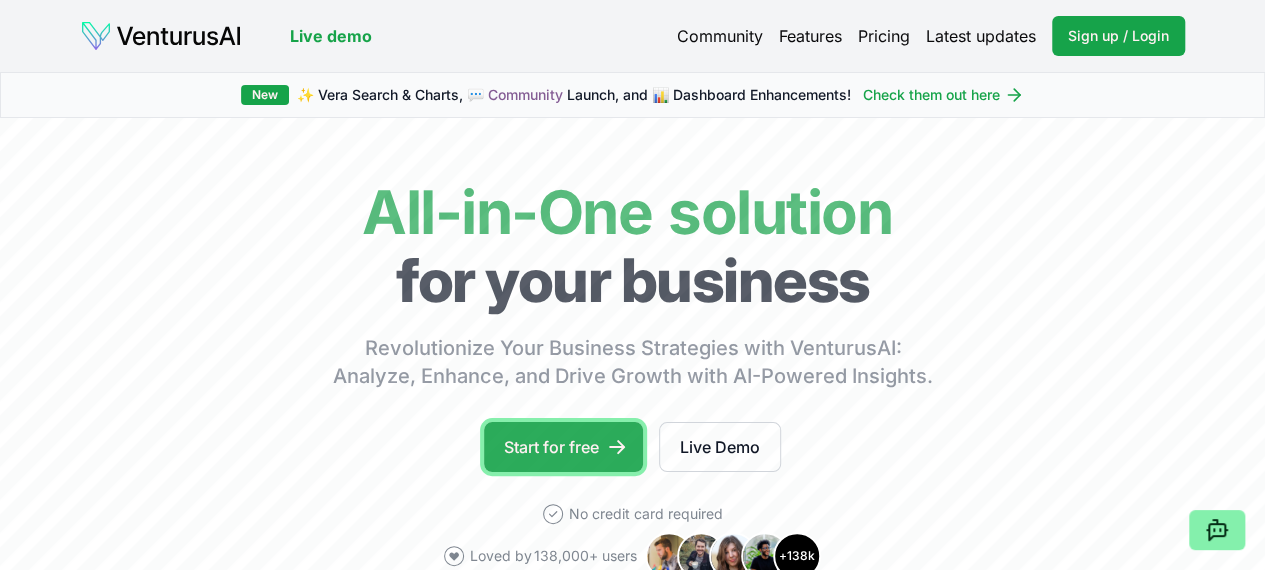 click on "Start for free" at bounding box center [563, 447] 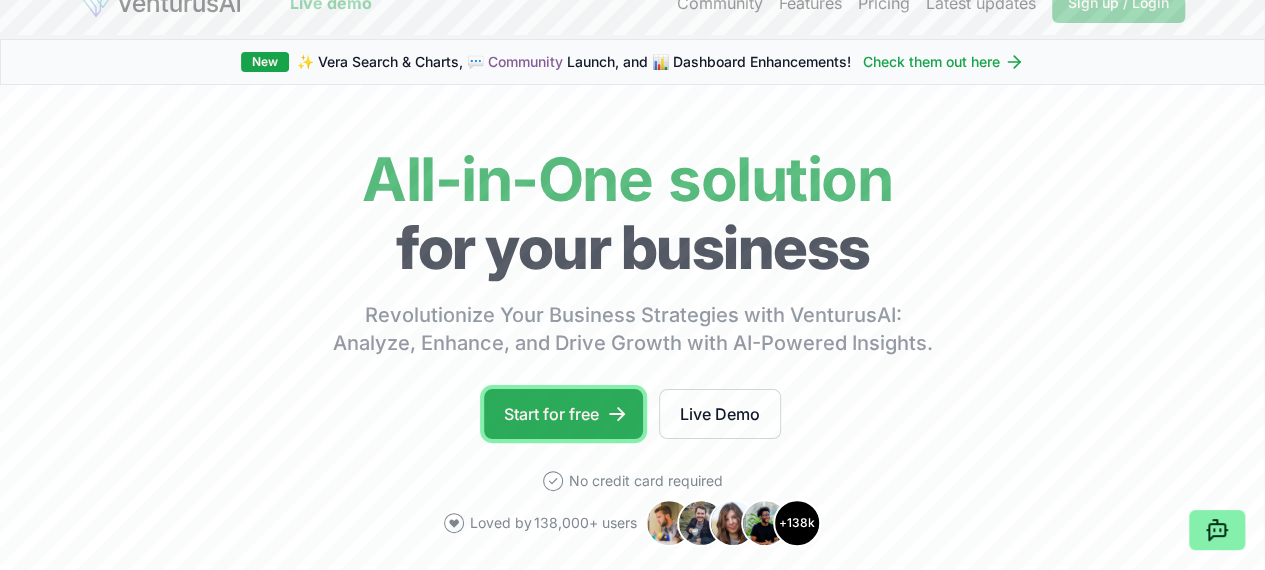click on "Start for free" at bounding box center (563, 414) 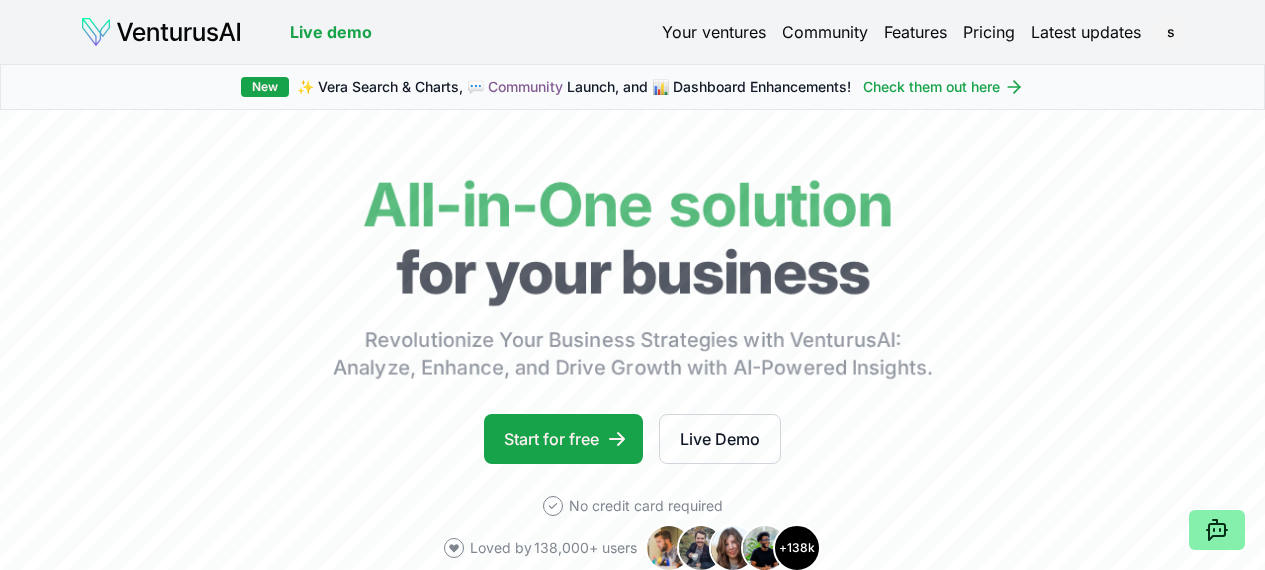 scroll, scrollTop: 0, scrollLeft: 0, axis: both 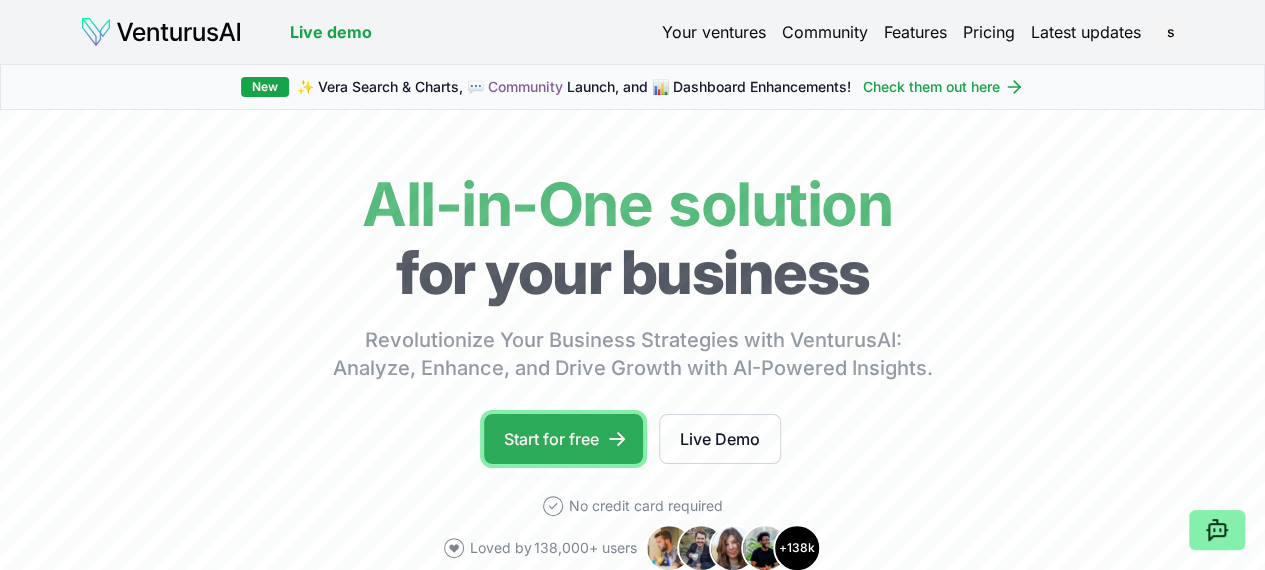 click on "Start for free" at bounding box center [563, 439] 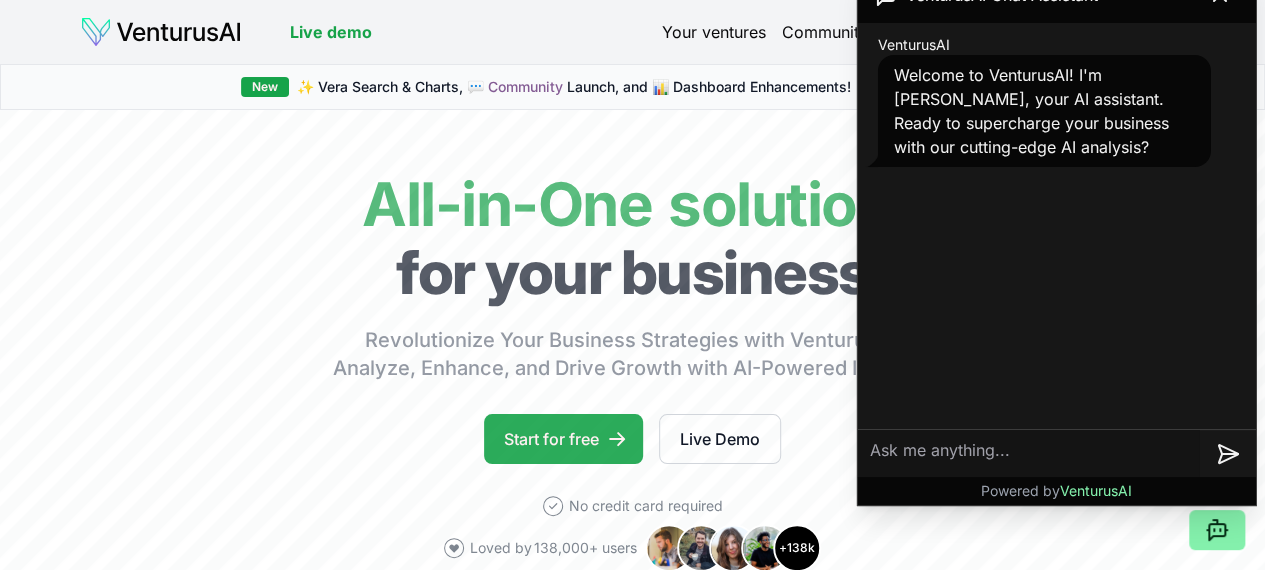scroll, scrollTop: 723, scrollLeft: 0, axis: vertical 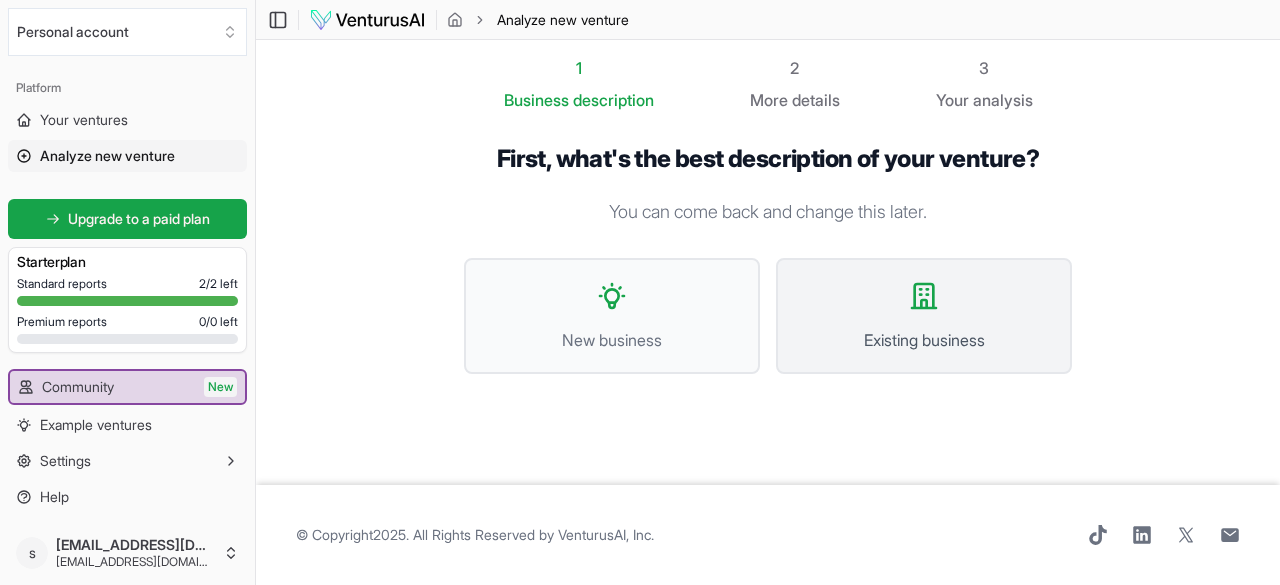 click on "Existing business" at bounding box center [924, 340] 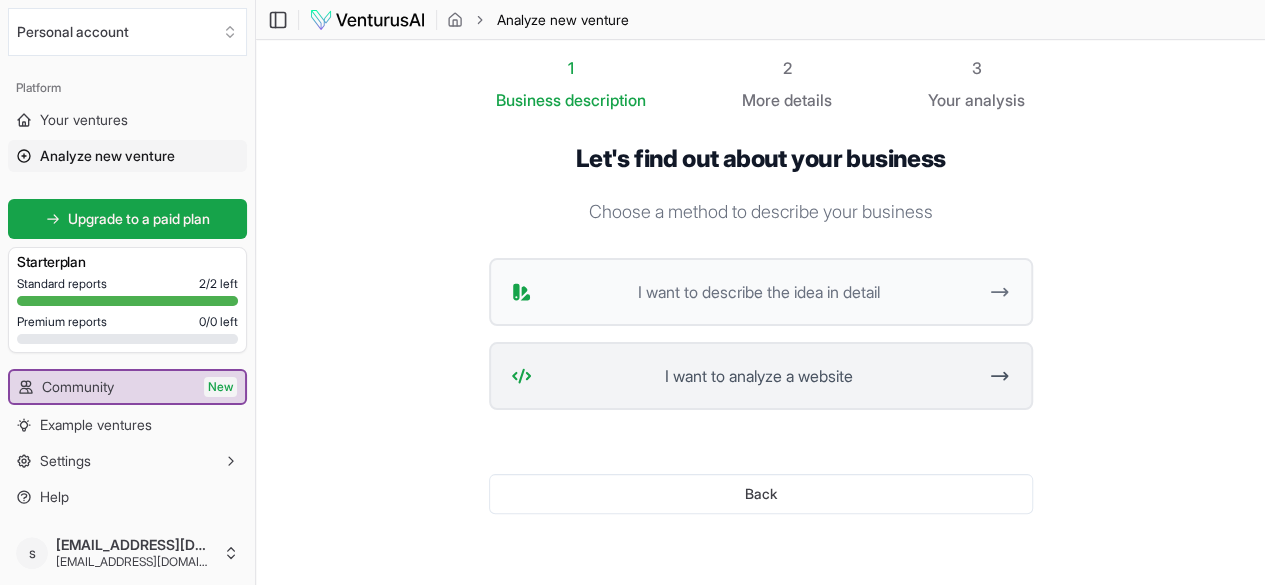 click on "I want to analyze a website" at bounding box center [759, 376] 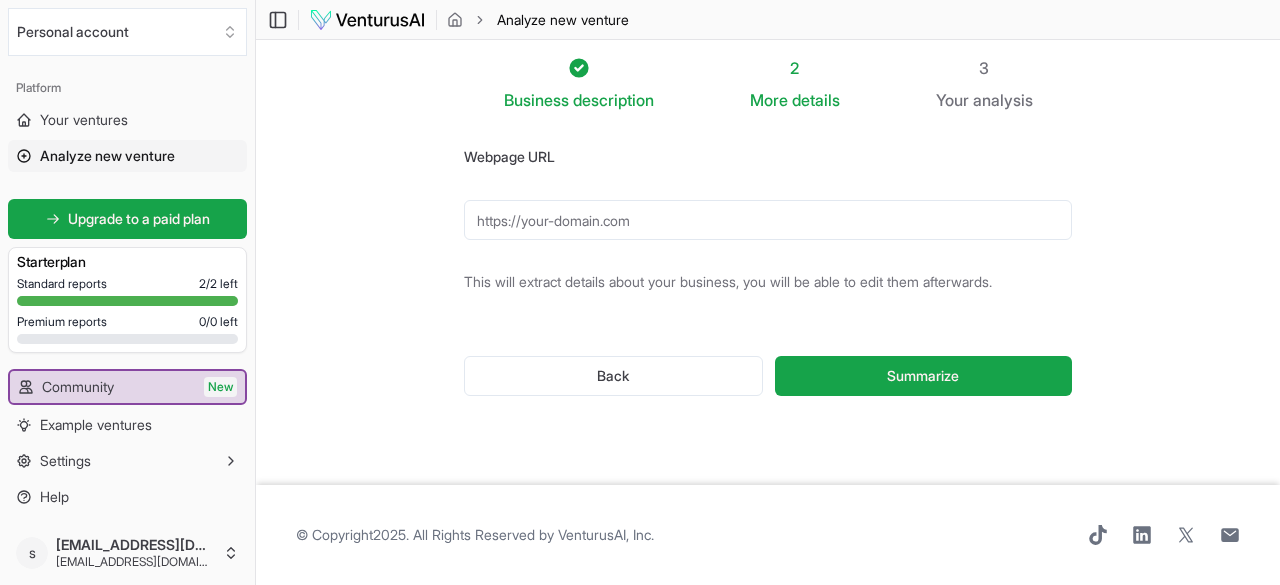 click on "Webpage URL" at bounding box center (768, 220) 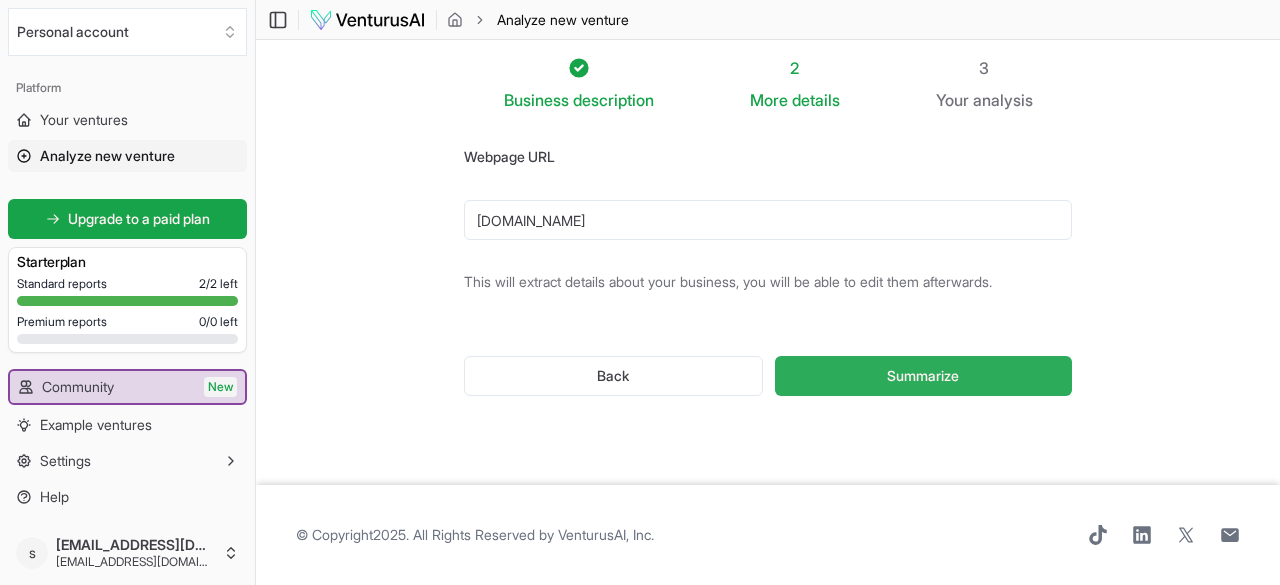 click on "Summarize" at bounding box center [923, 376] 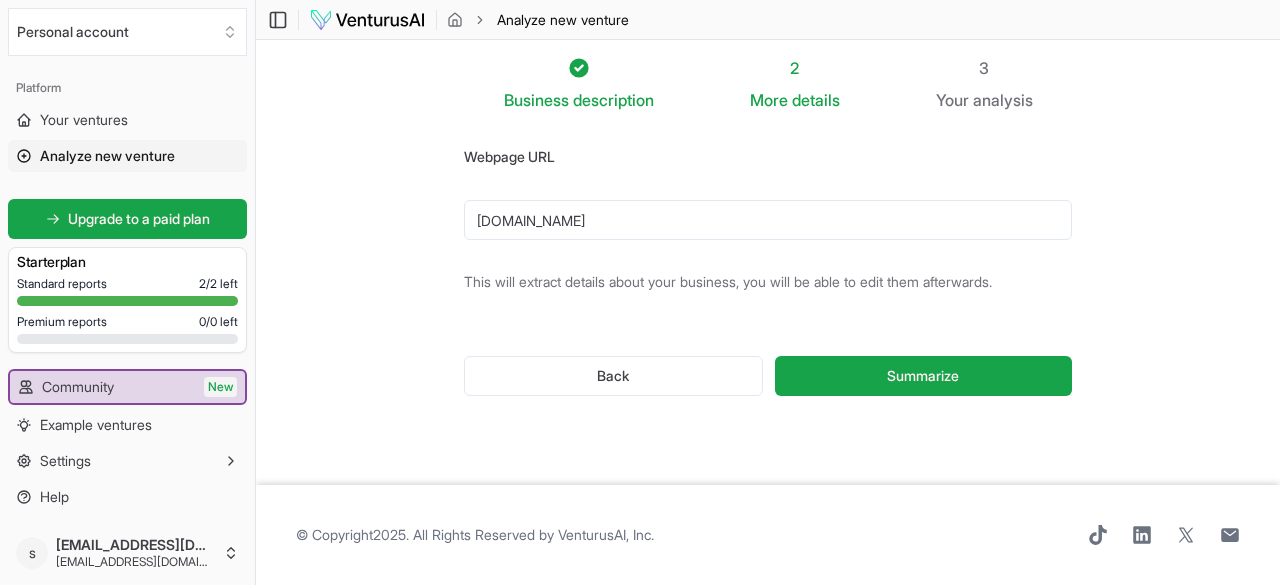 click on "[DOMAIN_NAME]" at bounding box center (768, 220) 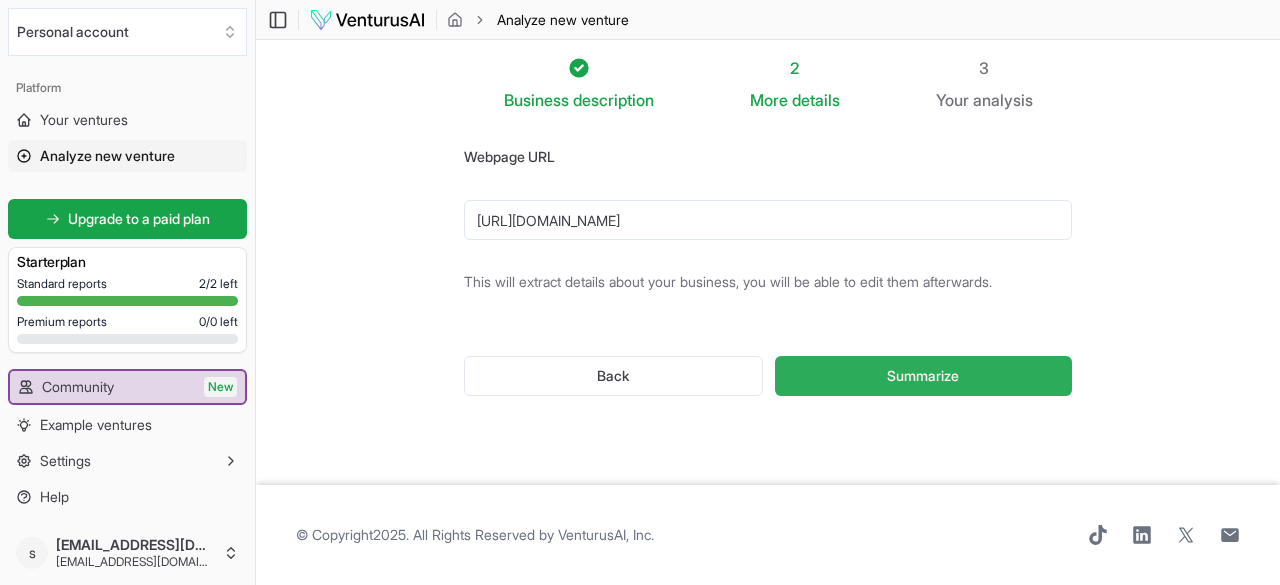 type on "[URL][DOMAIN_NAME]" 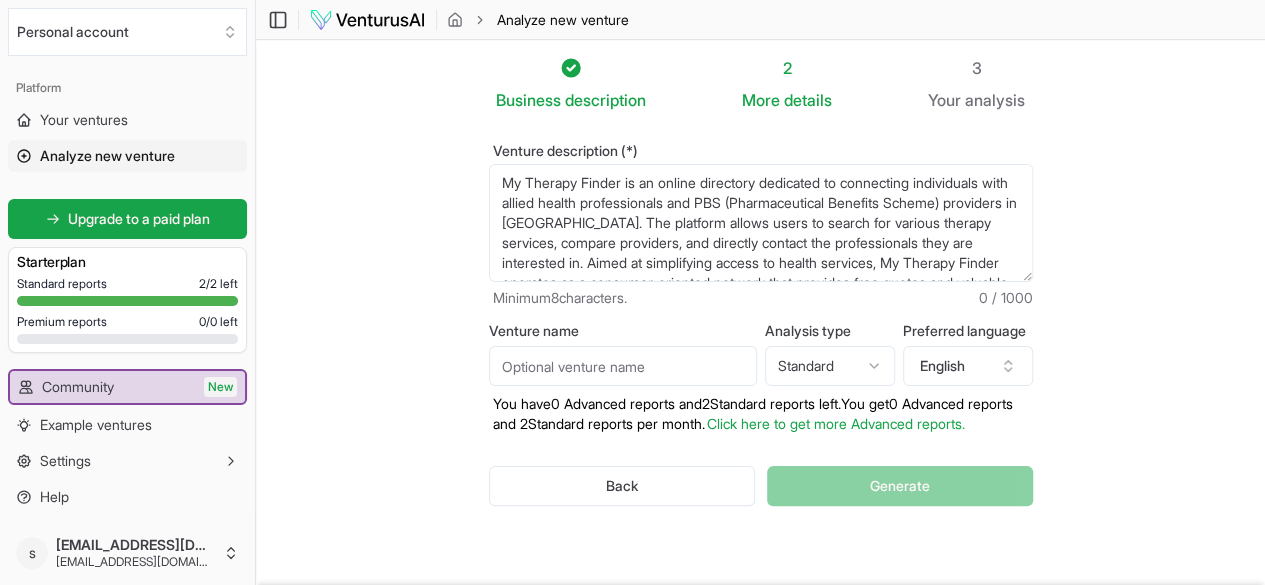 click on "My Therapy Finder is an online directory dedicated to connecting individuals with allied health professionals and PBS (Pharmaceutical Benefits Scheme) providers in Australia. The platform allows users to search for various therapy services, compare providers, and directly contact the professionals they are interested in. Aimed at simplifying access to health services, My Therapy Finder operates as a consumer-oriented network that provides free quotes and valuable information on available therapy options. The company emphasizes its Australian ownership and offers a membership feature for providers to list their services, enhancing visibility within the healthcare ecosystem." at bounding box center (761, 223) 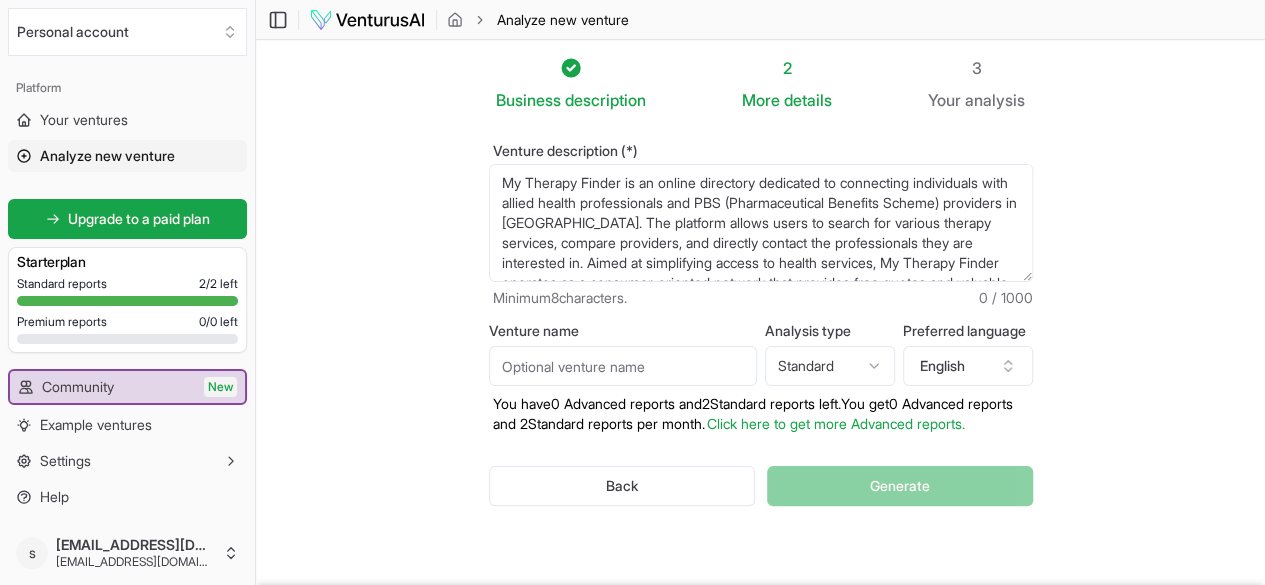 scroll, scrollTop: 80, scrollLeft: 0, axis: vertical 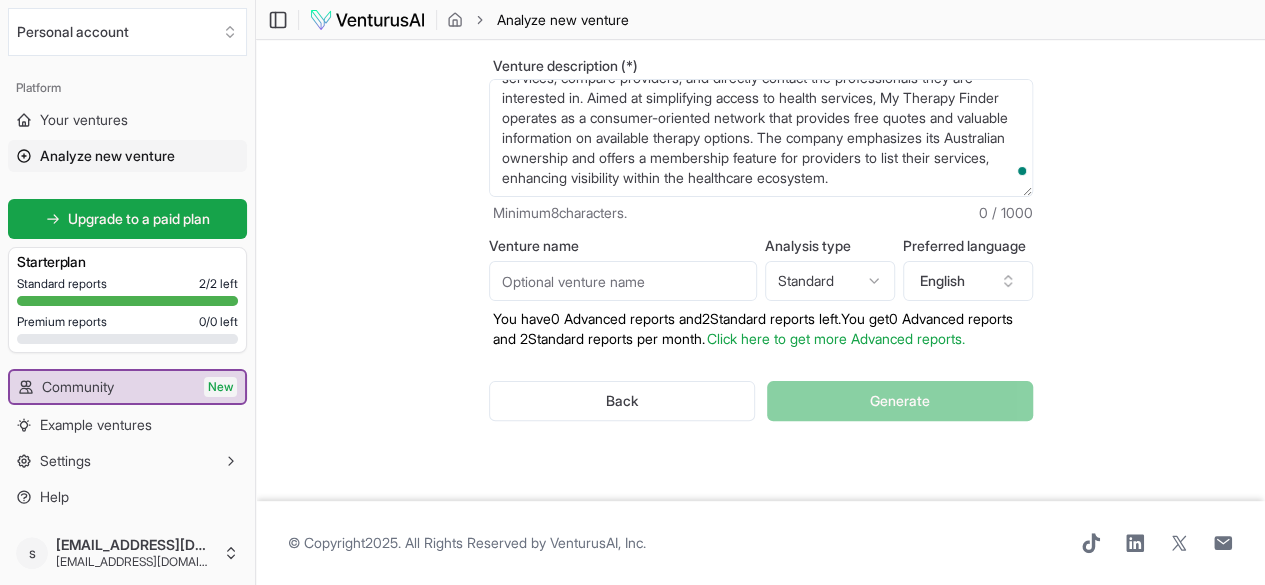 click on "My Therapy Finder is an online directory dedicated to connecting individuals with allied health professionals and PBS (Pharmaceutical Benefits Scheme) providers in Australia. The platform allows users to search for various therapy services, compare providers, and directly contact the professionals they are interested in. Aimed at simplifying access to health services, My Therapy Finder operates as a consumer-oriented network that provides free quotes and valuable information on available therapy options. The company emphasizes its Australian ownership and offers a membership feature for providers to list their services, enhancing visibility within the healthcare ecosystem." at bounding box center [761, 138] 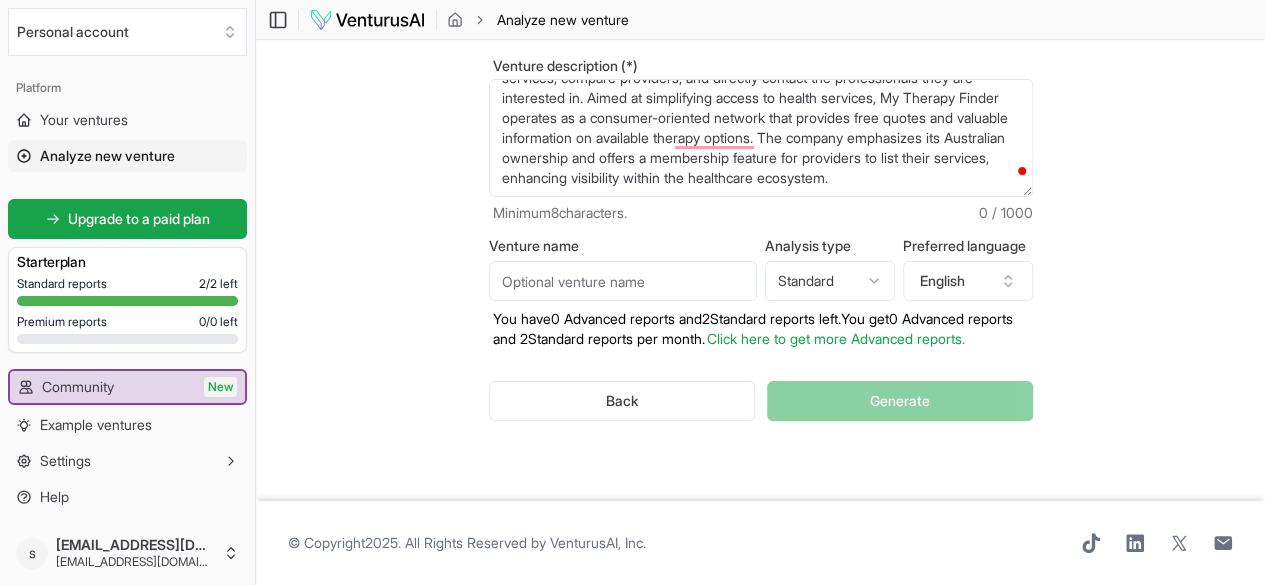 click on "Venture name" at bounding box center [623, 281] 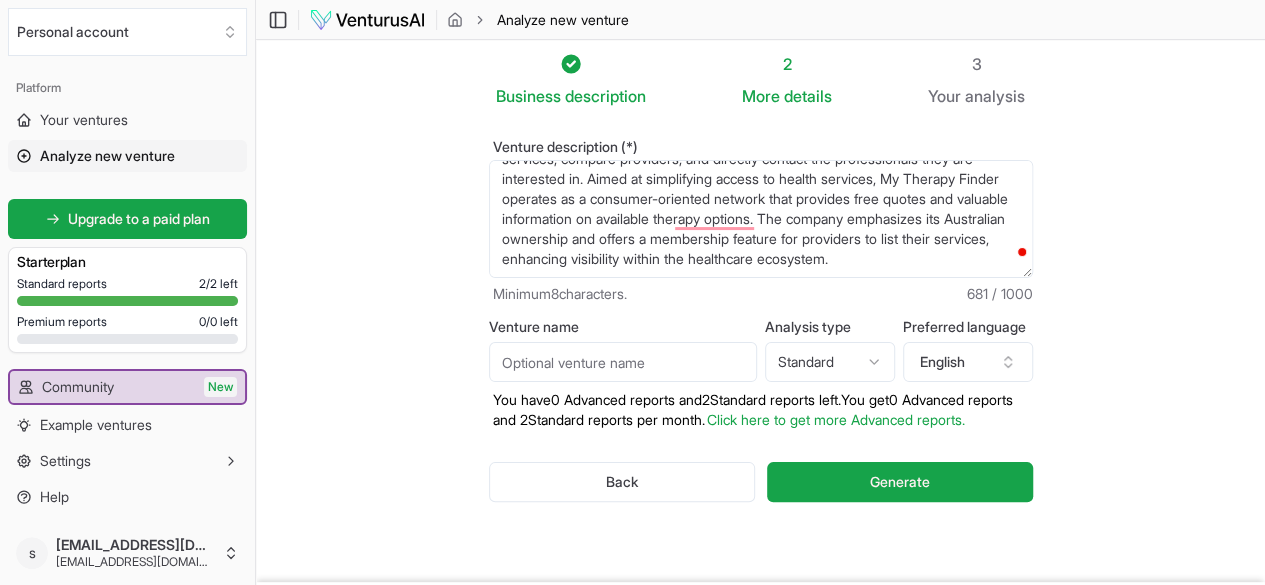 scroll, scrollTop: 0, scrollLeft: 0, axis: both 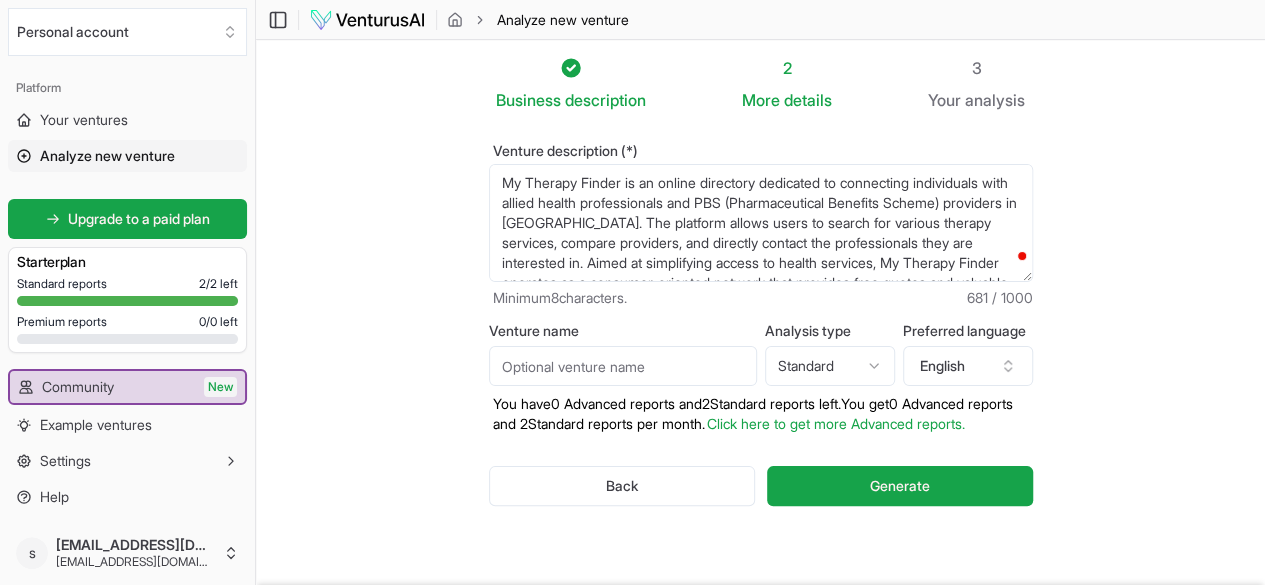 click on "Venture name" at bounding box center (623, 366) 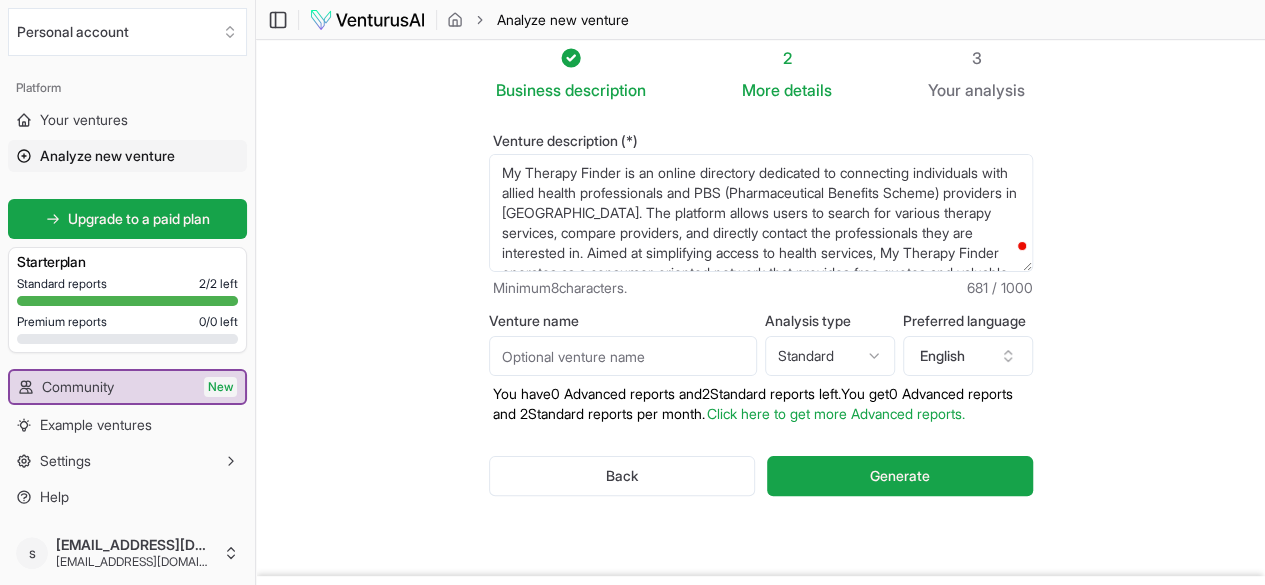 scroll, scrollTop: 0, scrollLeft: 0, axis: both 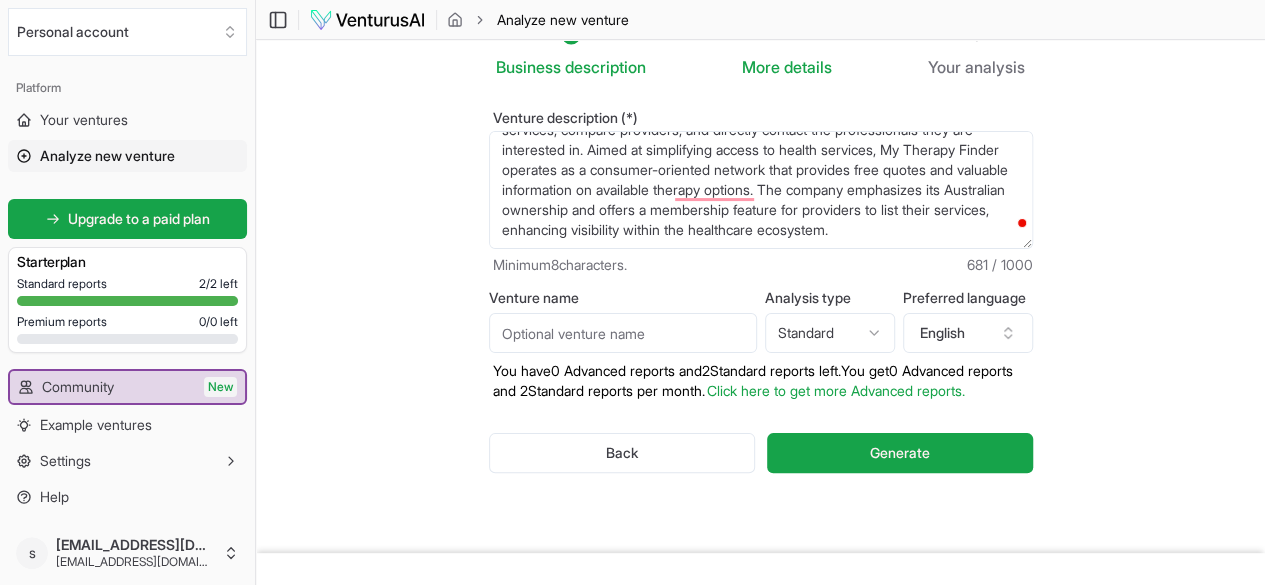 click on "Venture name" at bounding box center (623, 333) 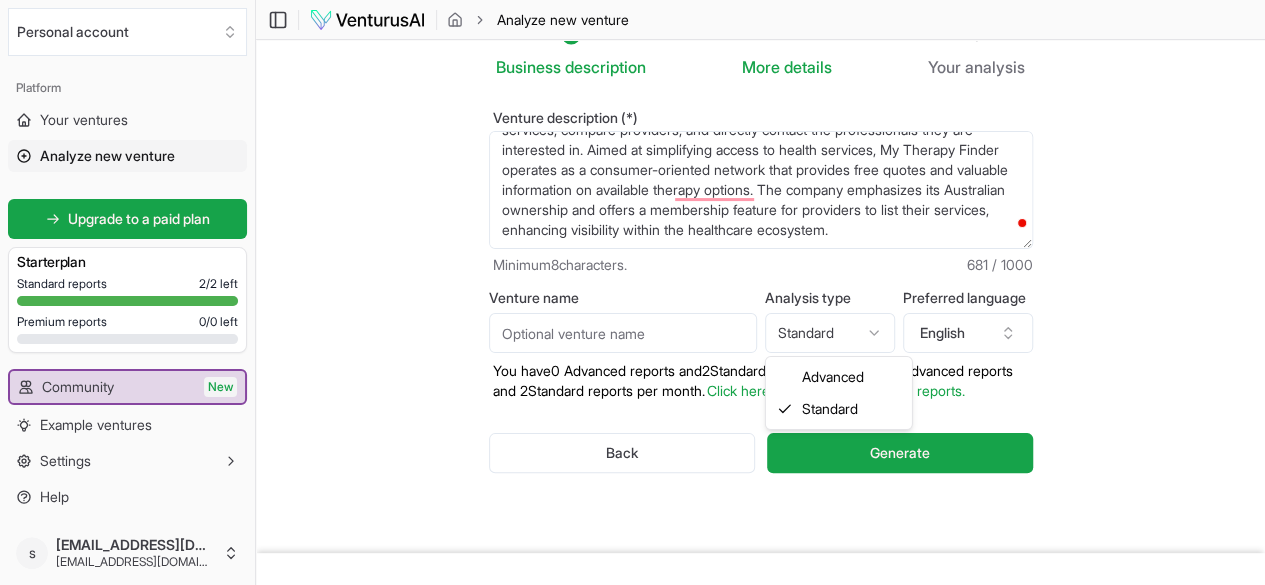 select on "advanced" 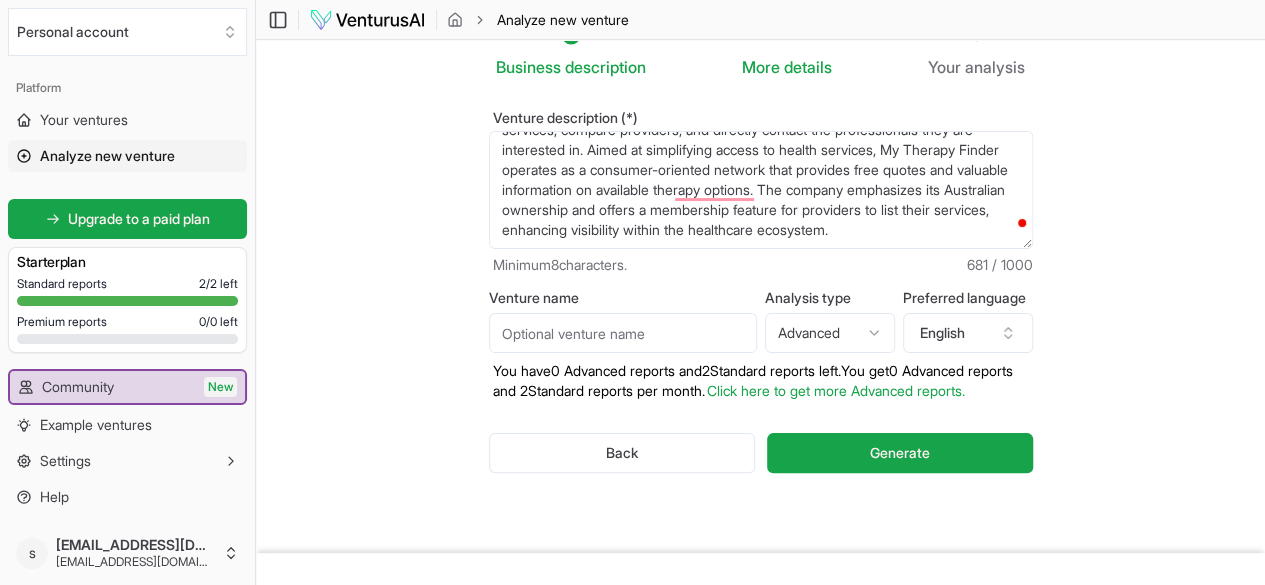 click on "Venture name" at bounding box center (623, 333) 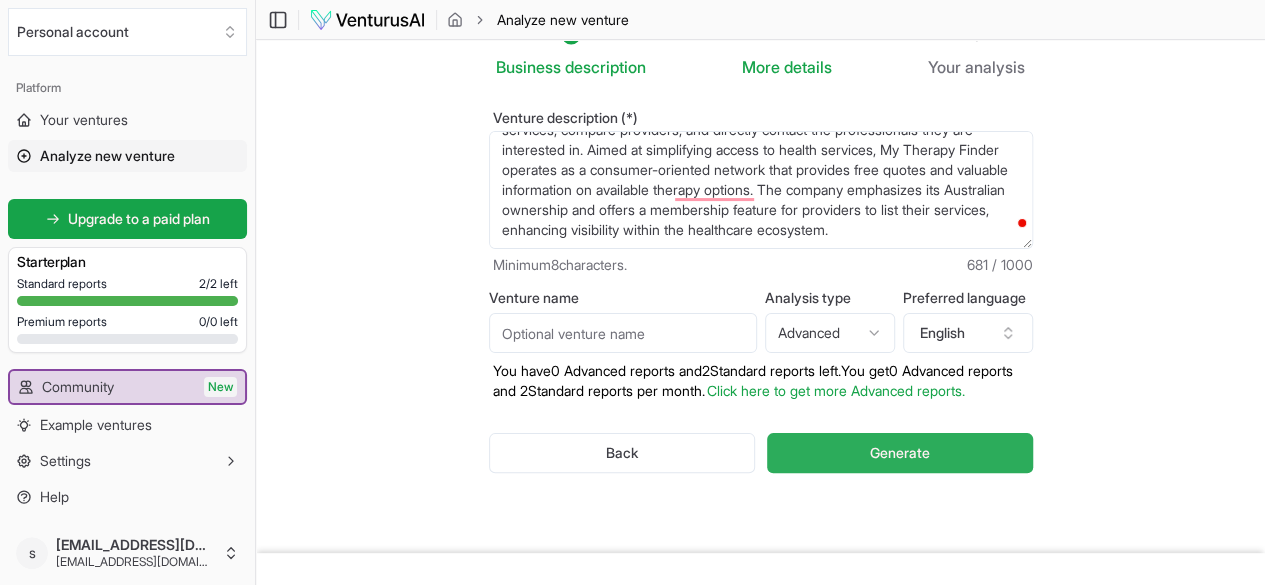 click on "Generate" at bounding box center (899, 453) 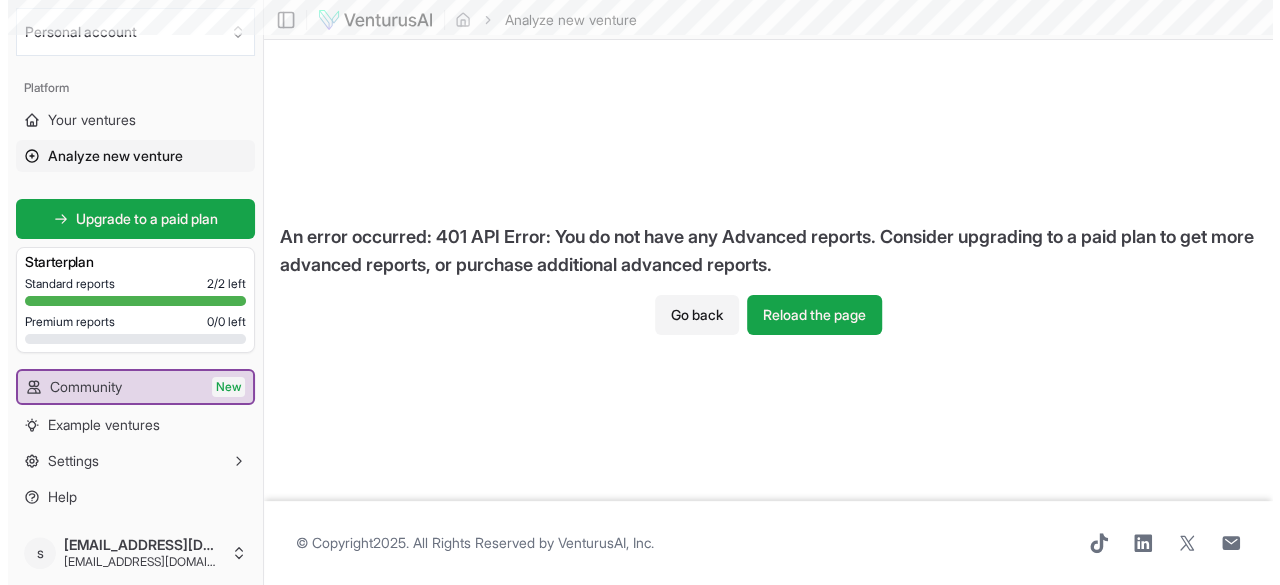 scroll, scrollTop: 0, scrollLeft: 0, axis: both 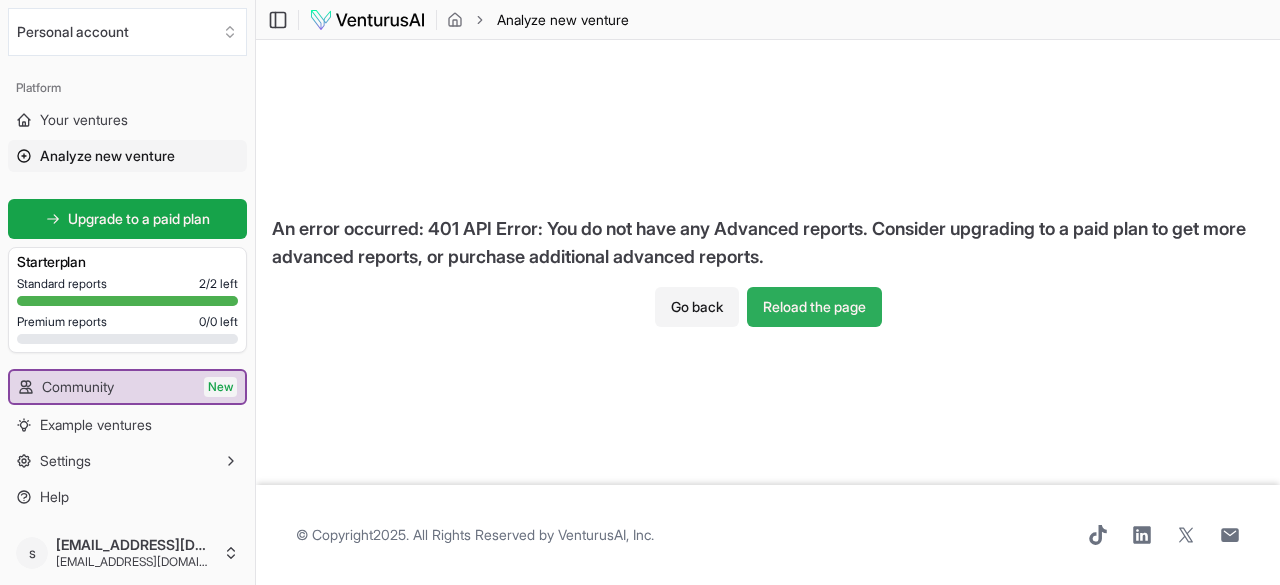 click on "Reload the page" at bounding box center [814, 307] 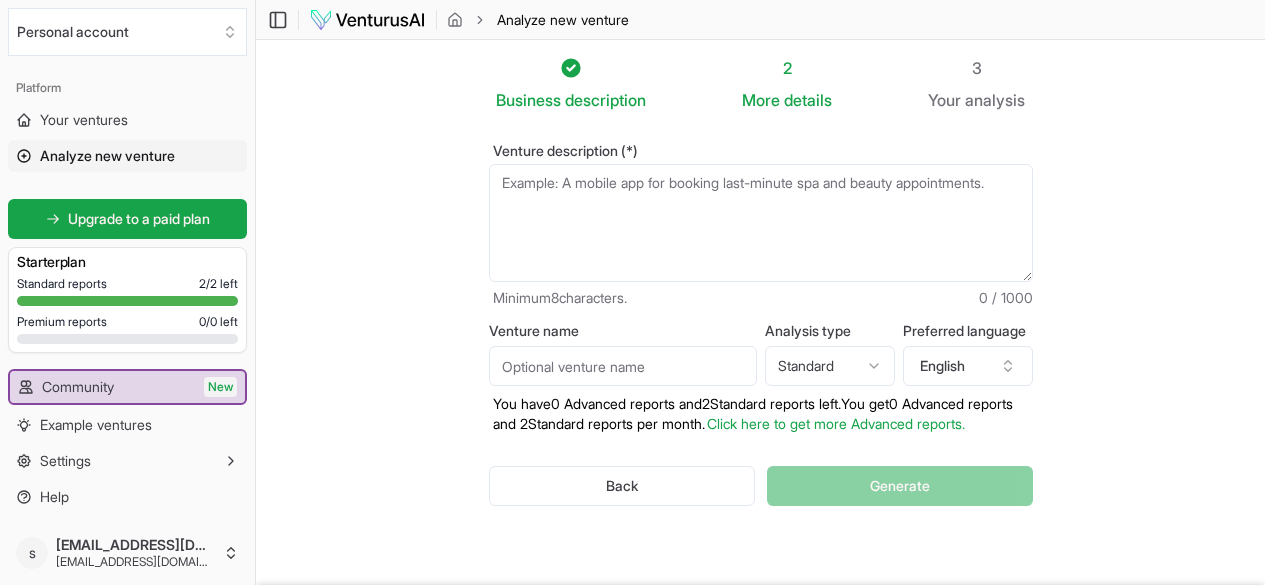 scroll, scrollTop: 0, scrollLeft: 0, axis: both 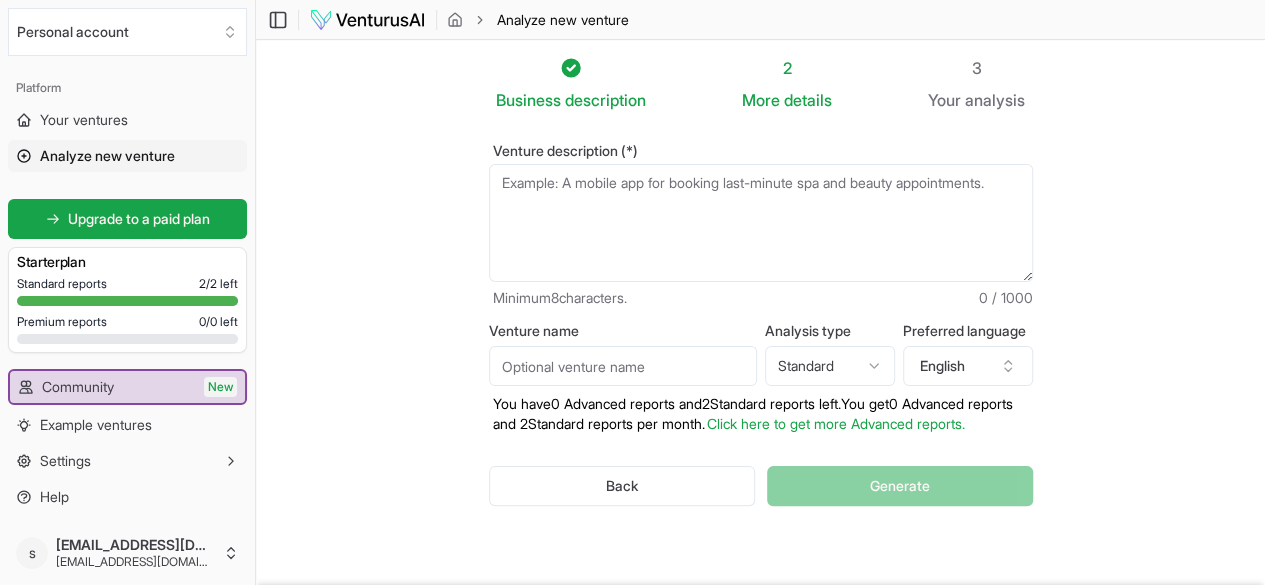 click on "Venture description (*)" at bounding box center (761, 223) 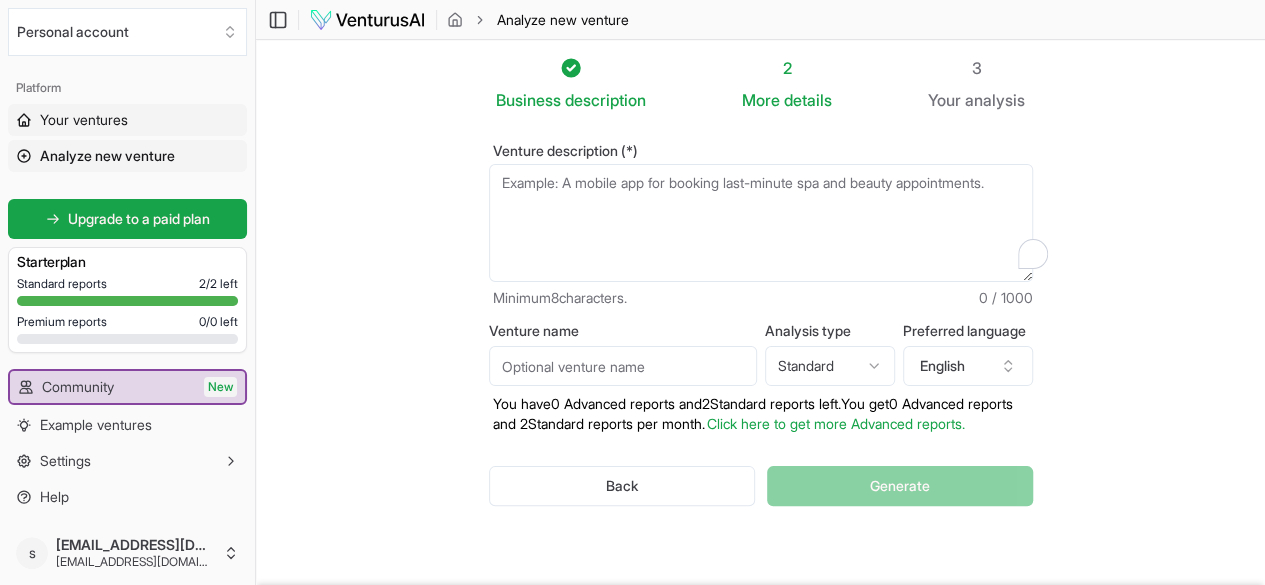 click on "Your ventures" at bounding box center [127, 120] 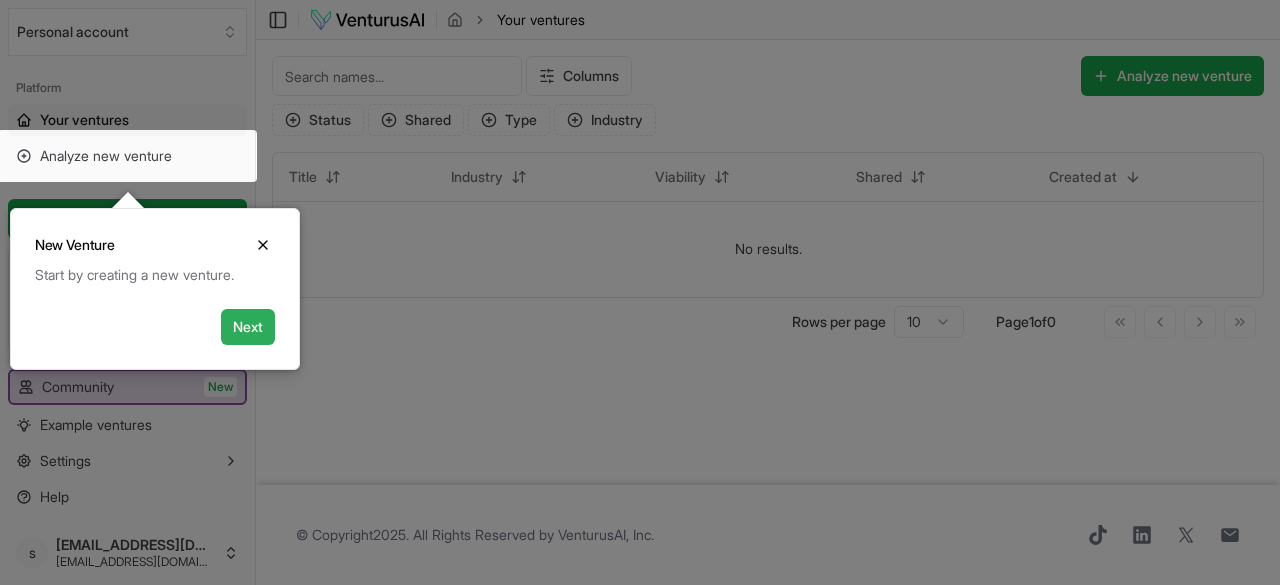 click on "Next" at bounding box center (248, 327) 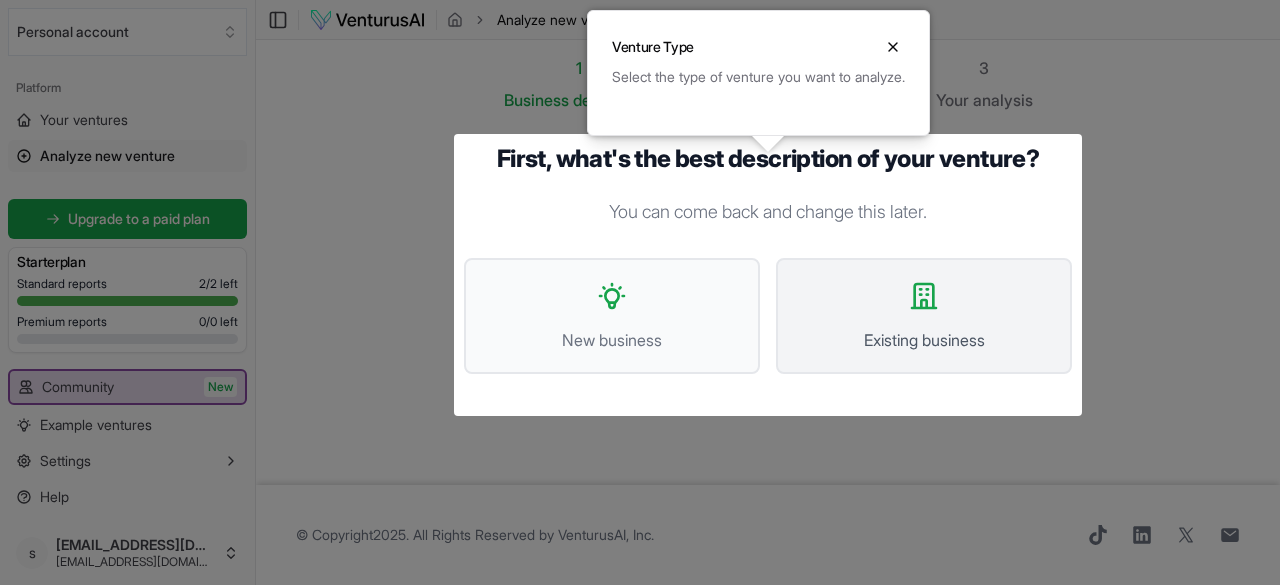 click on "Existing business" at bounding box center [924, 340] 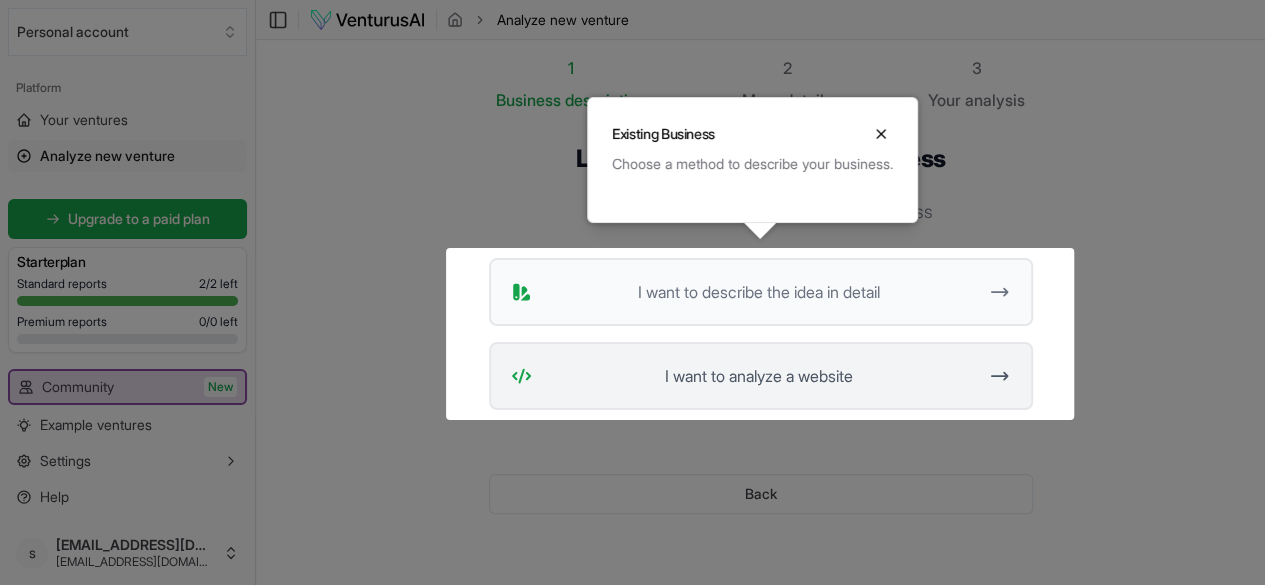 click on "I want to analyze a website" at bounding box center (759, 376) 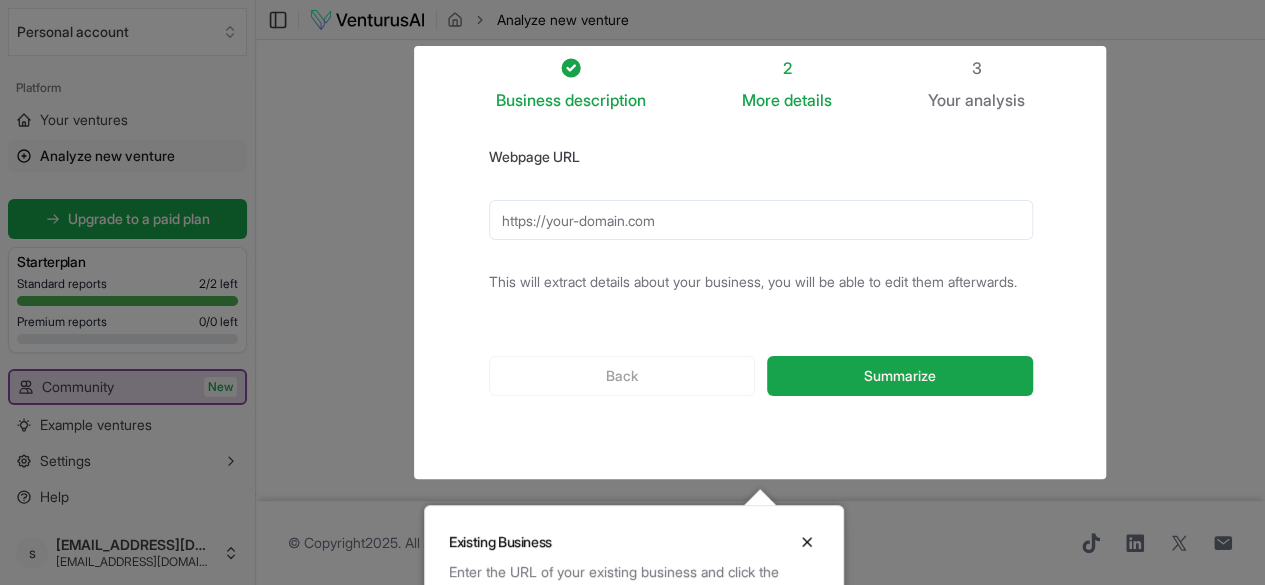 click on "Webpage URL" at bounding box center [761, 220] 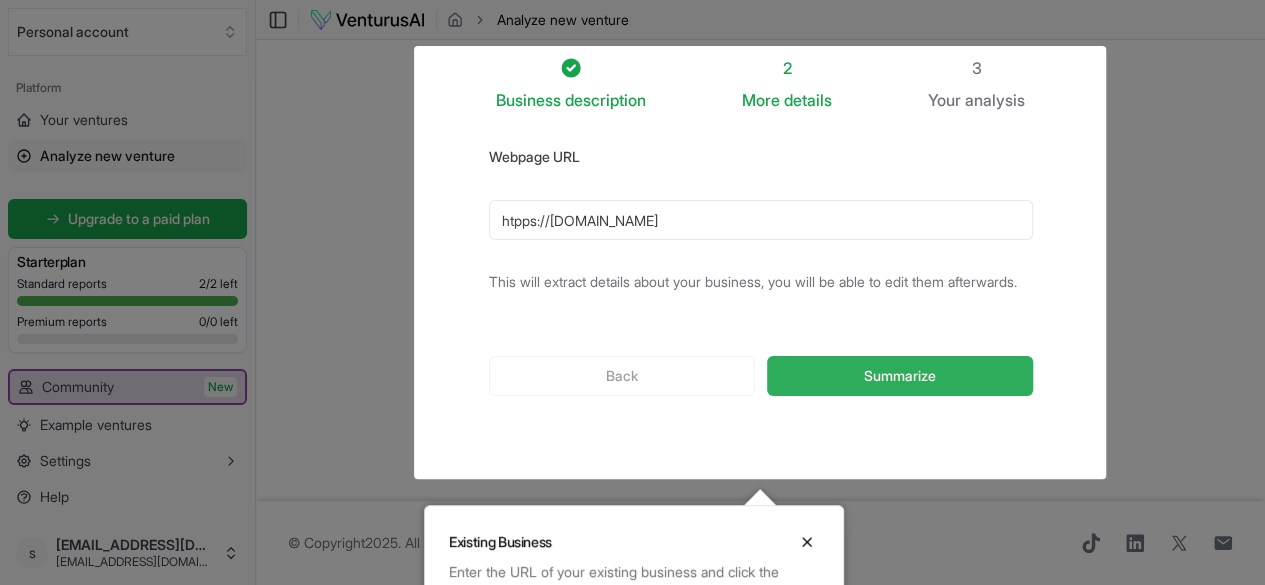 type on "htpps://mytherapyfinder.com.au" 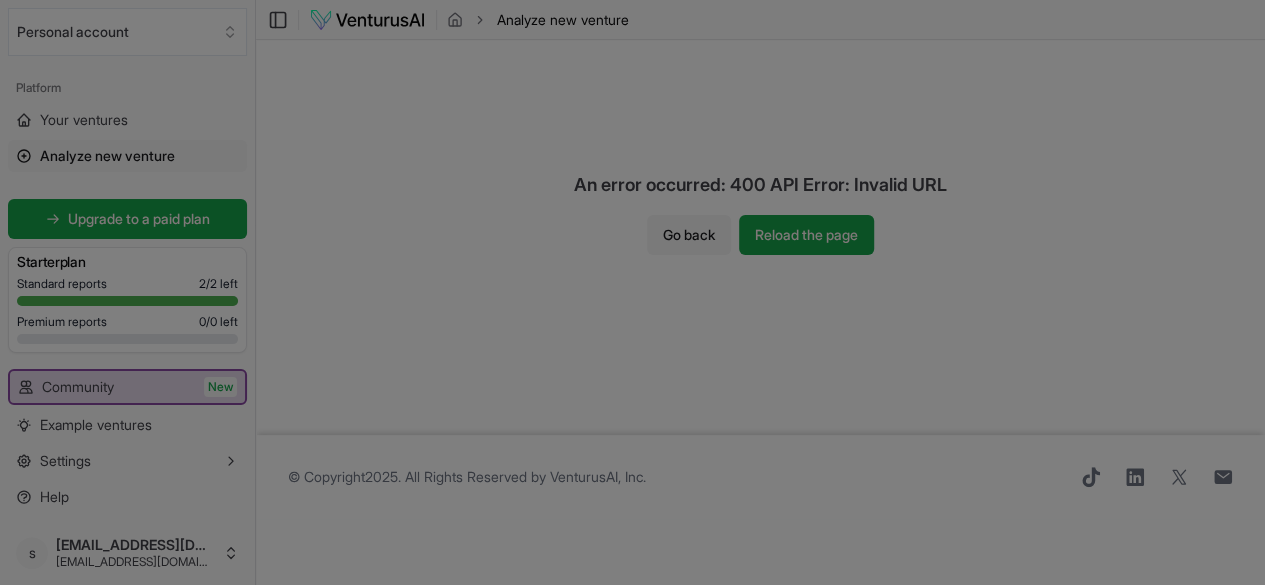 scroll, scrollTop: 0, scrollLeft: 0, axis: both 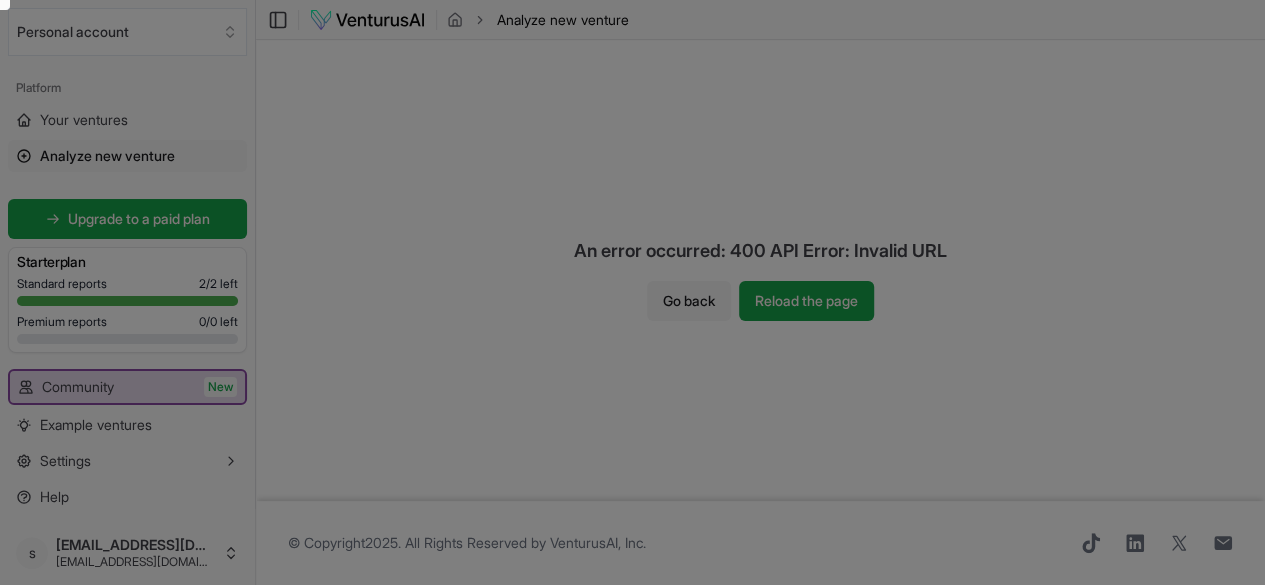 click at bounding box center [632, 325] 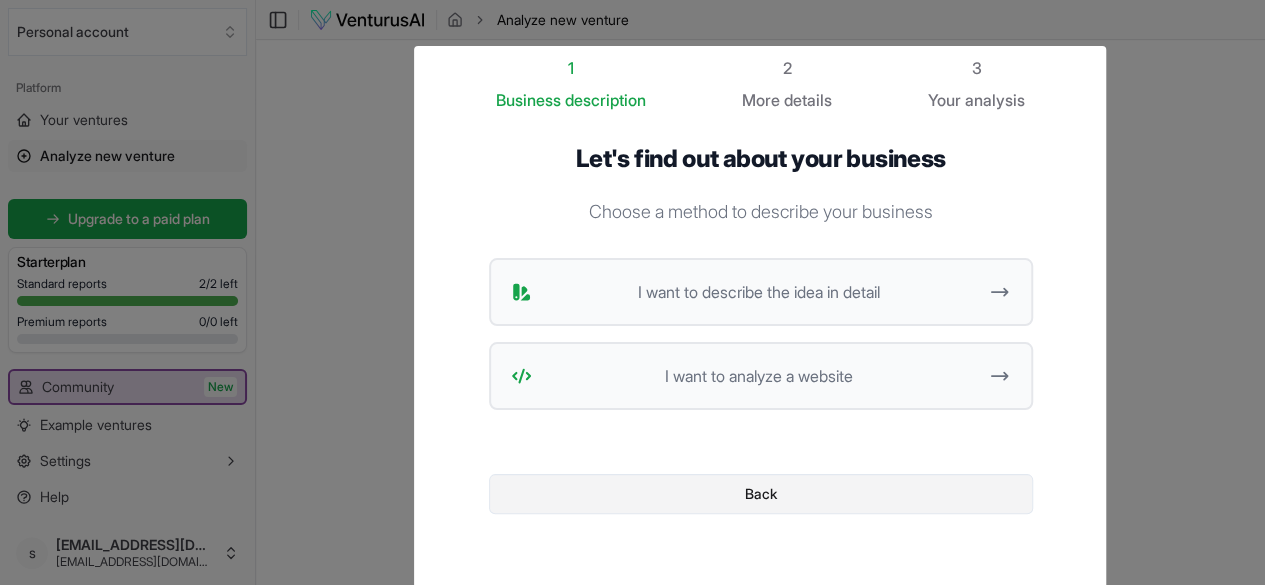 click on "Back" at bounding box center (761, 494) 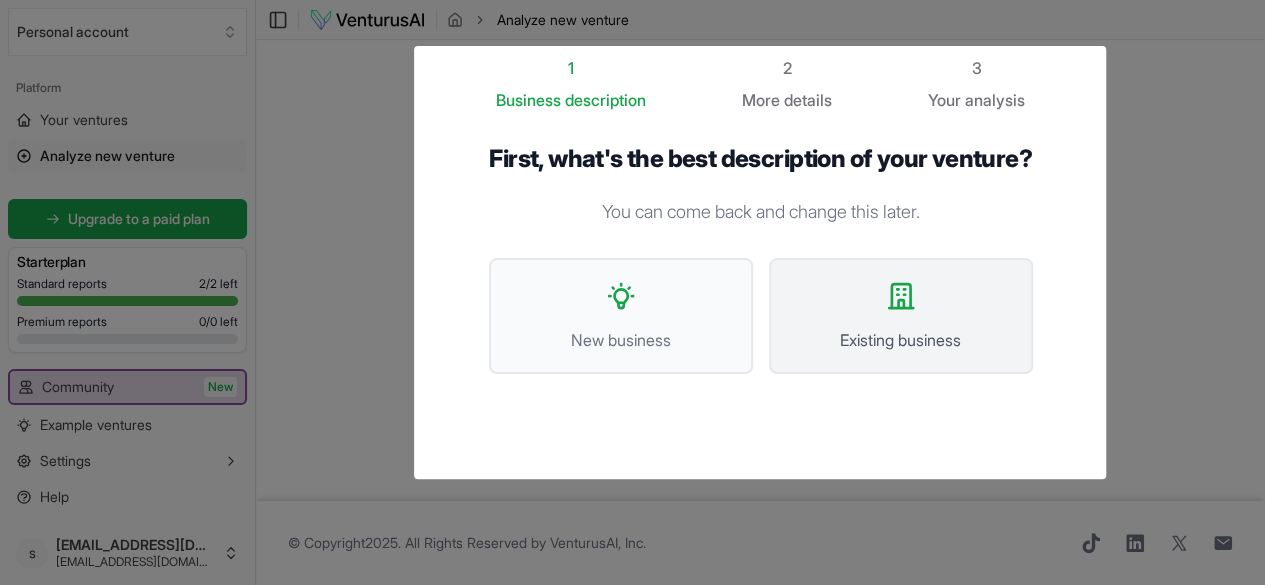 click on "Existing business" at bounding box center [901, 340] 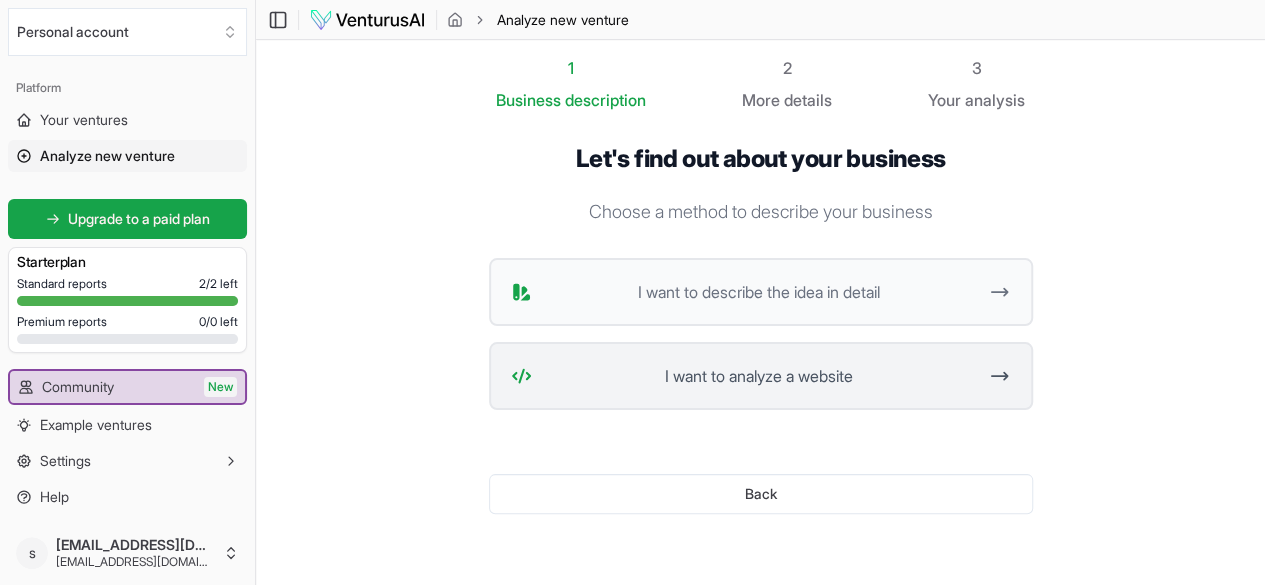 click on "We value your privacy We use cookies to enhance your browsing experience, serve personalized ads or content, and analyze our traffic. By clicking "Accept All", you consent to our use of cookies. Customize    Accept All Customize Consent Preferences   We use cookies to help you navigate efficiently and perform certain functions. You will find detailed information about all cookies under each consent category below. The cookies that are categorized as "Necessary" are stored on your browser as they are essential for enabling the basic functionalities of the site. ...  Show more Necessary Always Active Necessary cookies are required to enable the basic features of this site, such as providing secure log-in or adjusting your consent preferences. These cookies do not store any personally identifiable data. Cookie cookieyes-consent Duration 1 year Description Cookie __cf_bm Duration 1 hour Description This cookie, set by Cloudflare, is used to support Cloudflare Bot Management.  Cookie _cfuvid Duration session lidc" at bounding box center (632, 292) 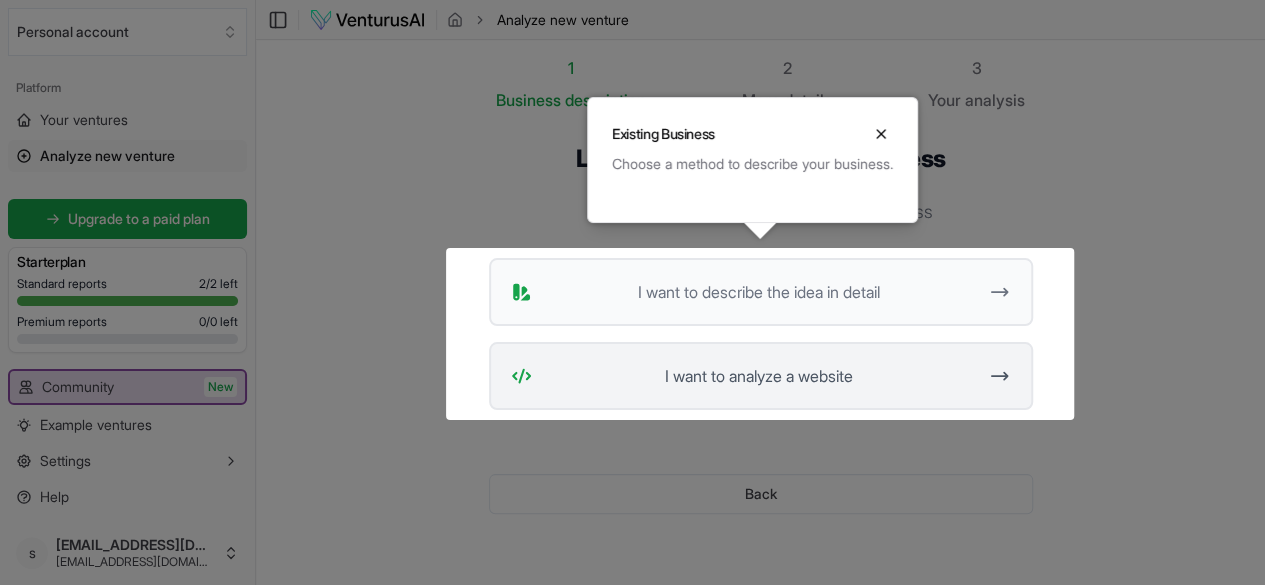 click on "I want to analyze a website" at bounding box center (759, 376) 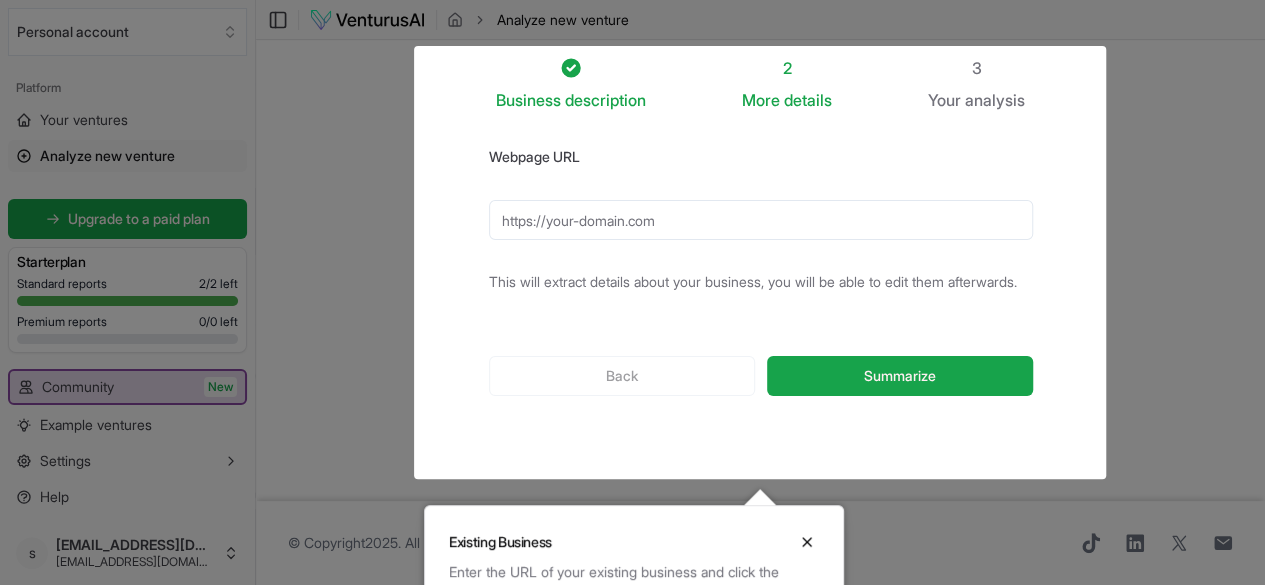 click on "Webpage URL" at bounding box center [761, 220] 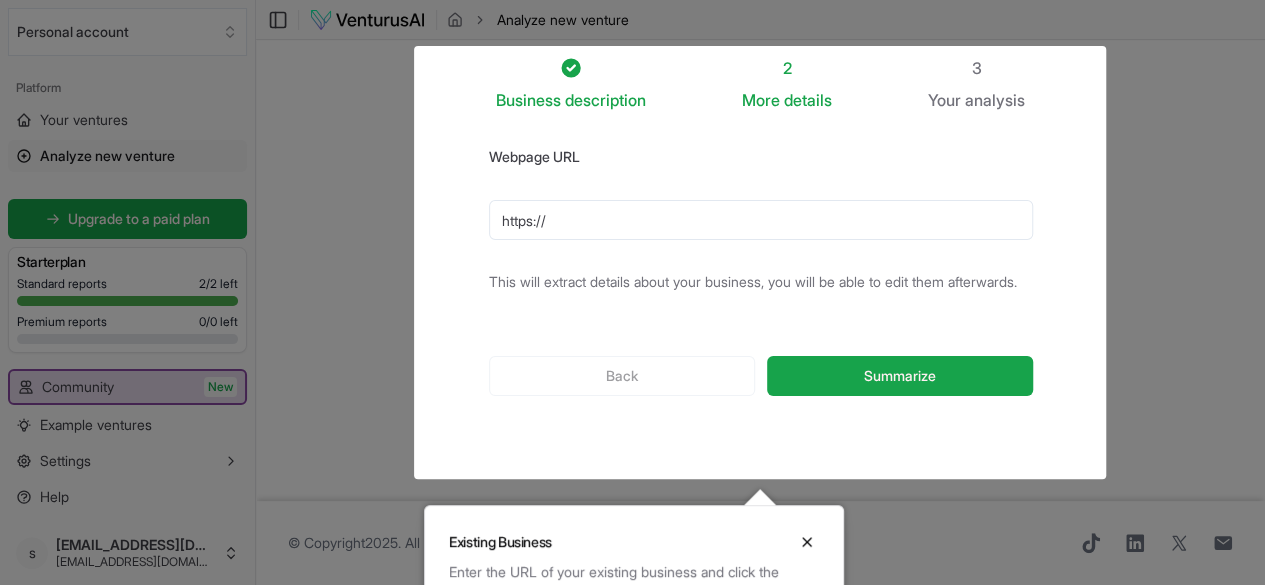 paste on "mytherapyfinder.com.au/" 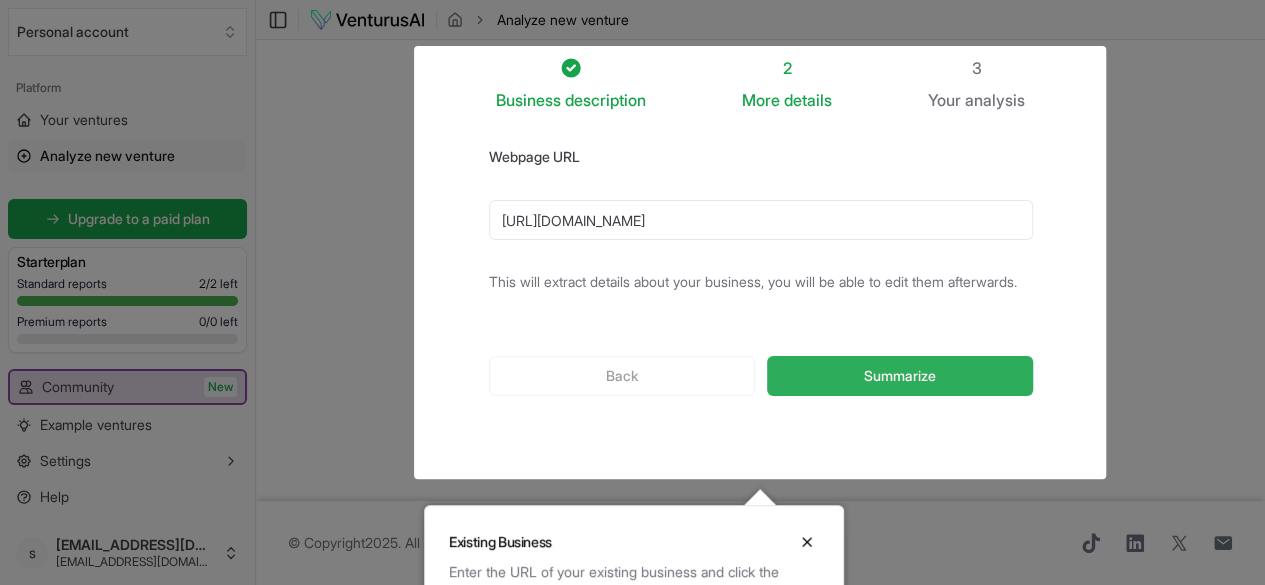 type on "https://mytherapyfinder.com.au/" 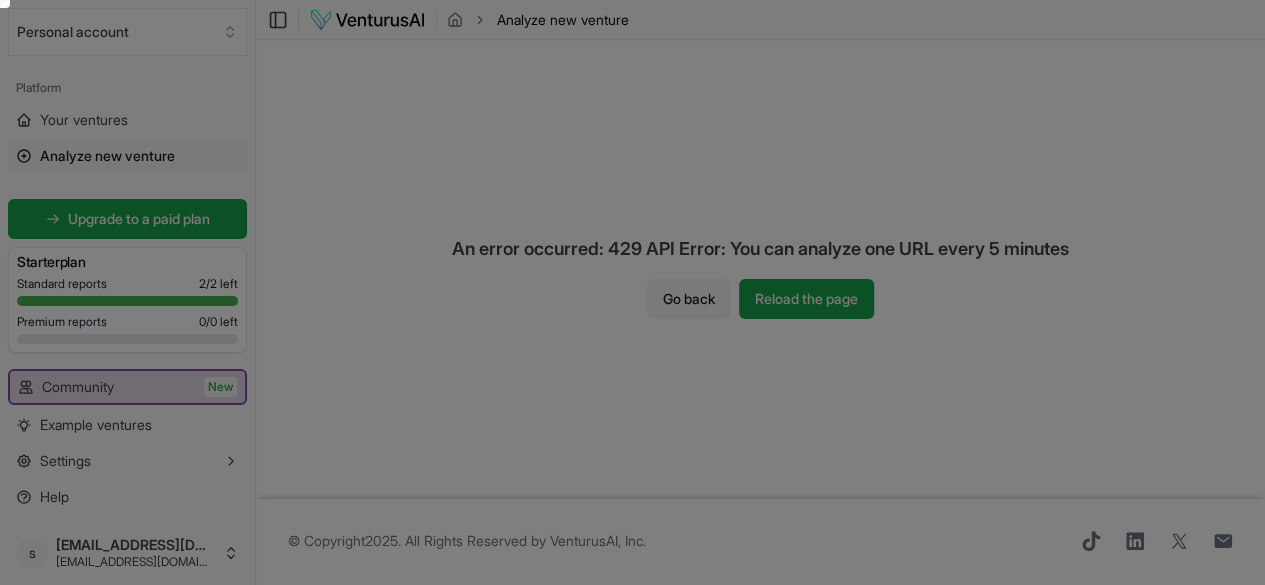 scroll, scrollTop: 0, scrollLeft: 0, axis: both 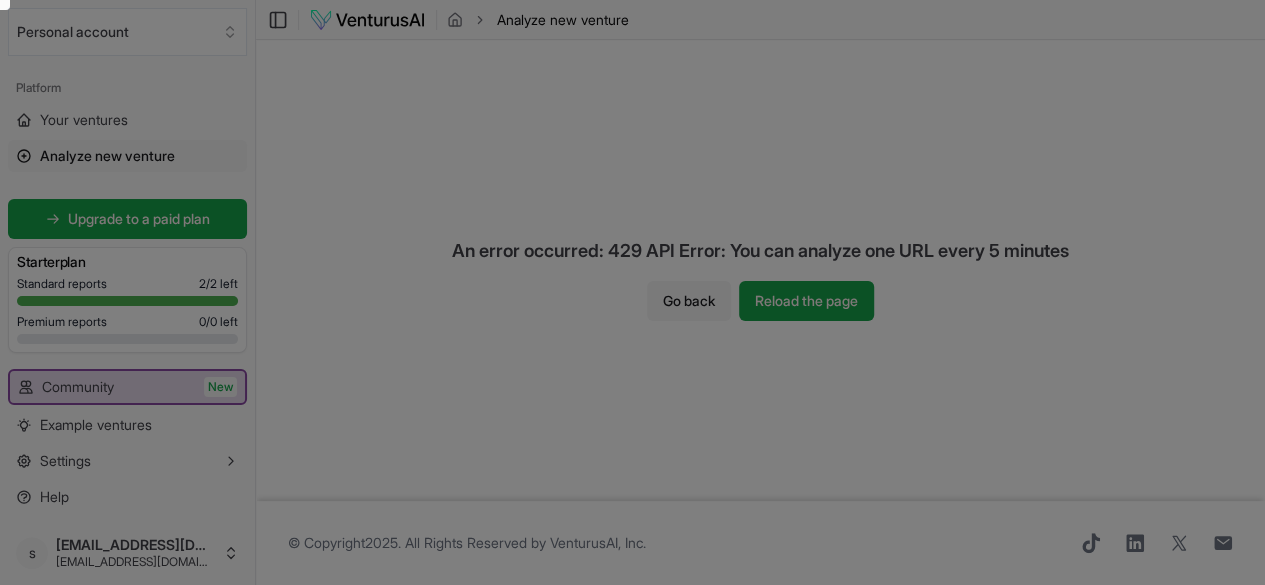 click at bounding box center (632, 325) 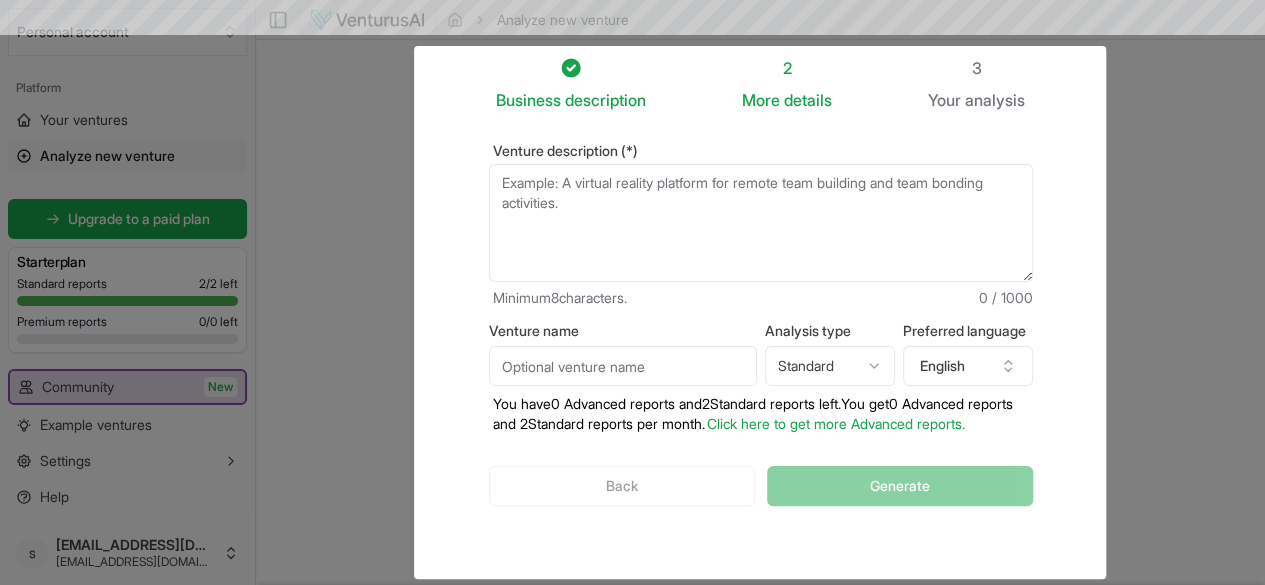 scroll, scrollTop: 33, scrollLeft: 0, axis: vertical 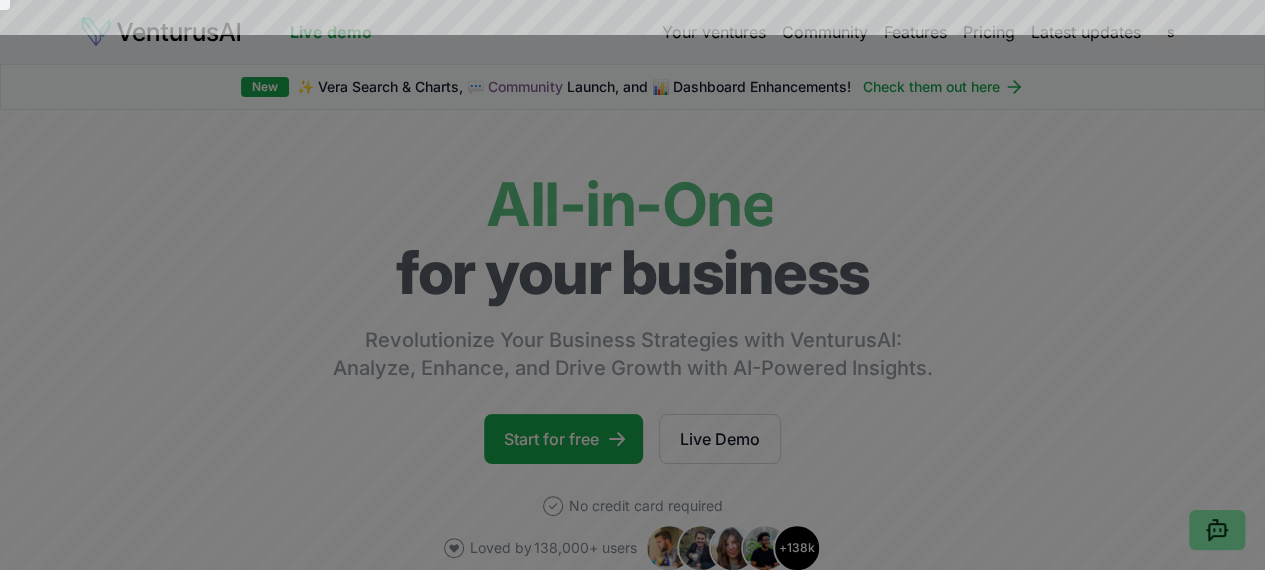 click at bounding box center [632, 2752] 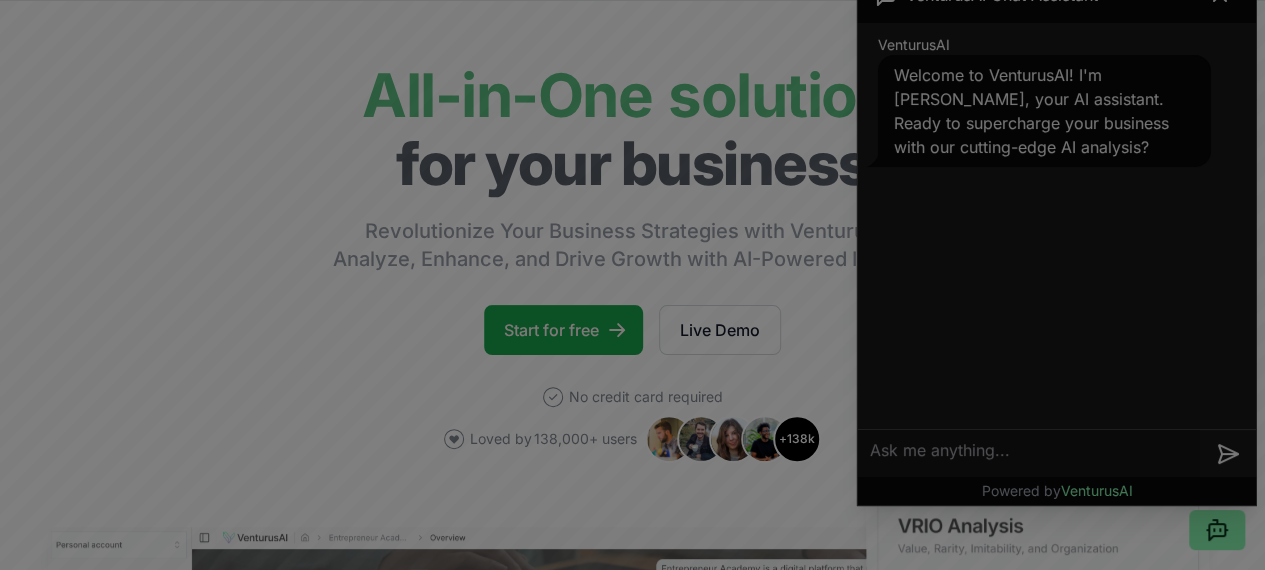 scroll, scrollTop: 1666, scrollLeft: 0, axis: vertical 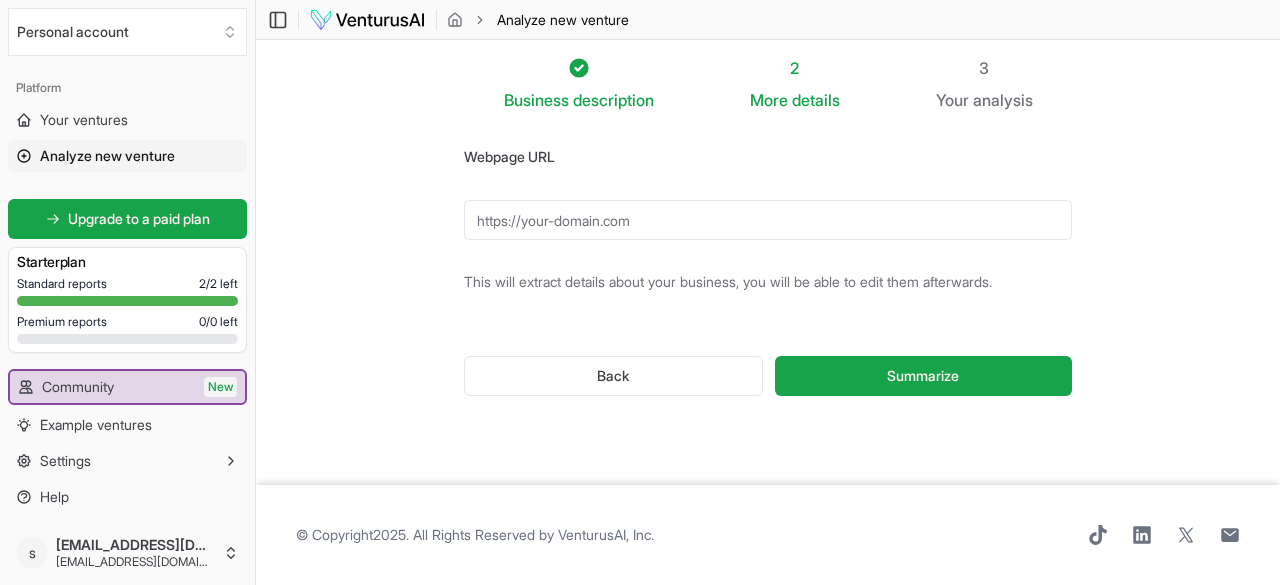 click on "Standard reports 2 / 2   left Premium reports 0 / 0   left" at bounding box center [127, 314] 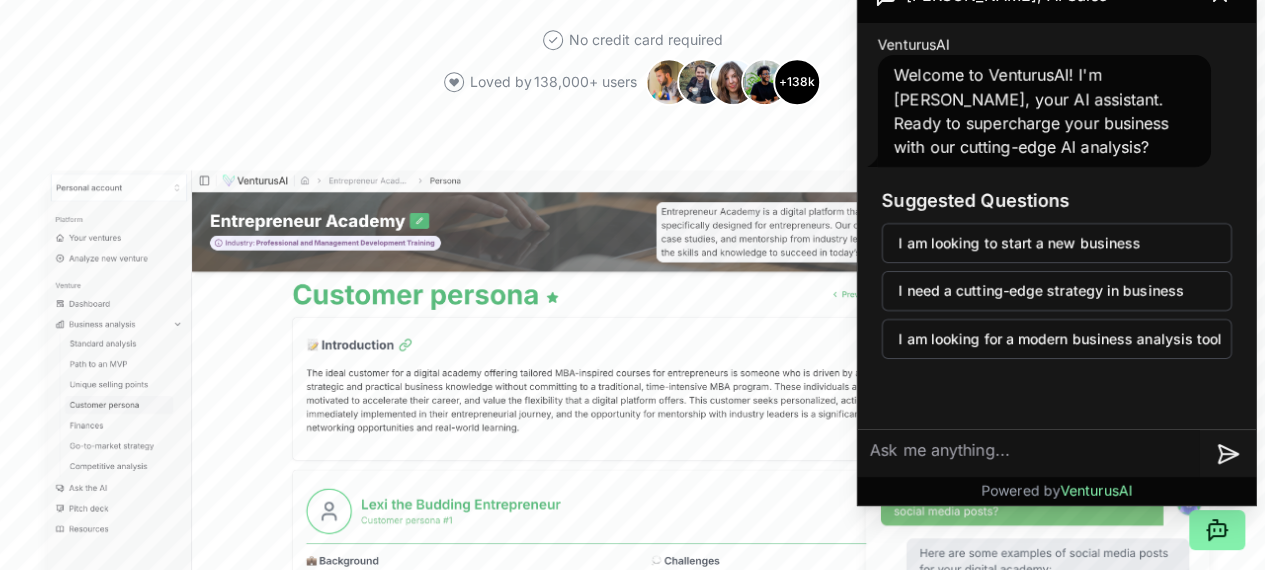 scroll, scrollTop: 100, scrollLeft: 0, axis: vertical 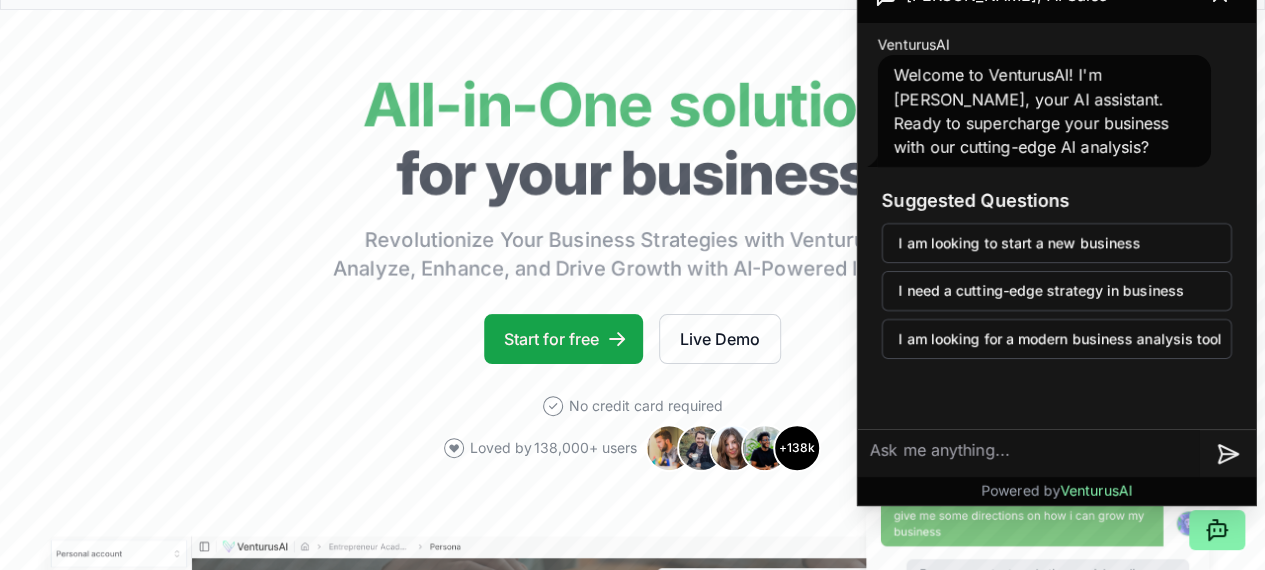 click 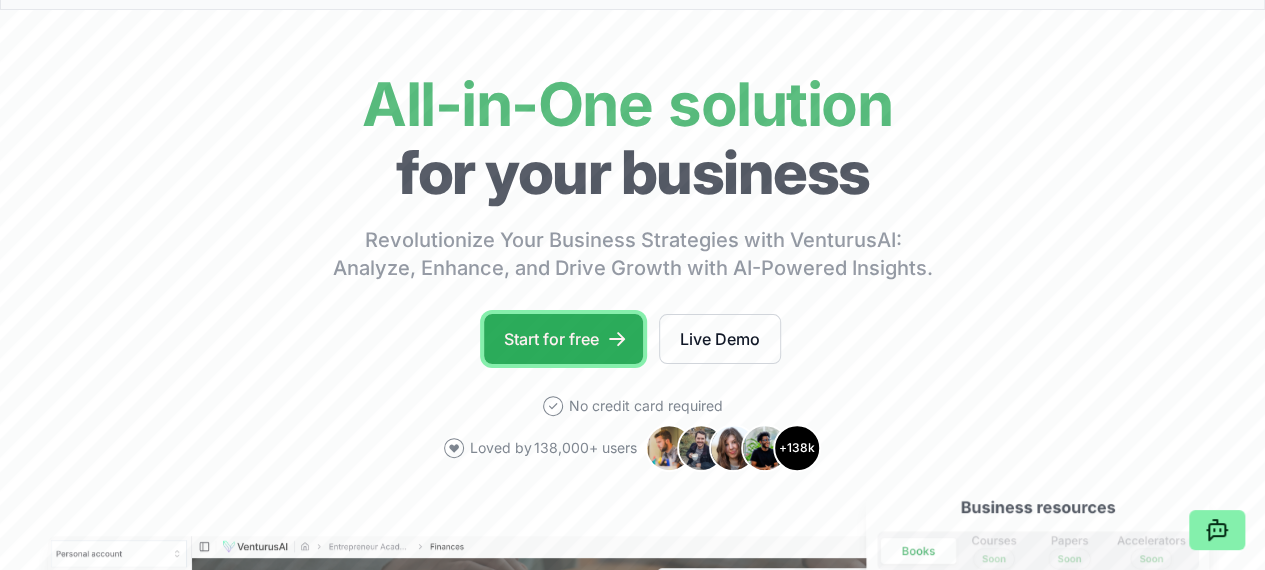 click on "Start for free" at bounding box center [563, 339] 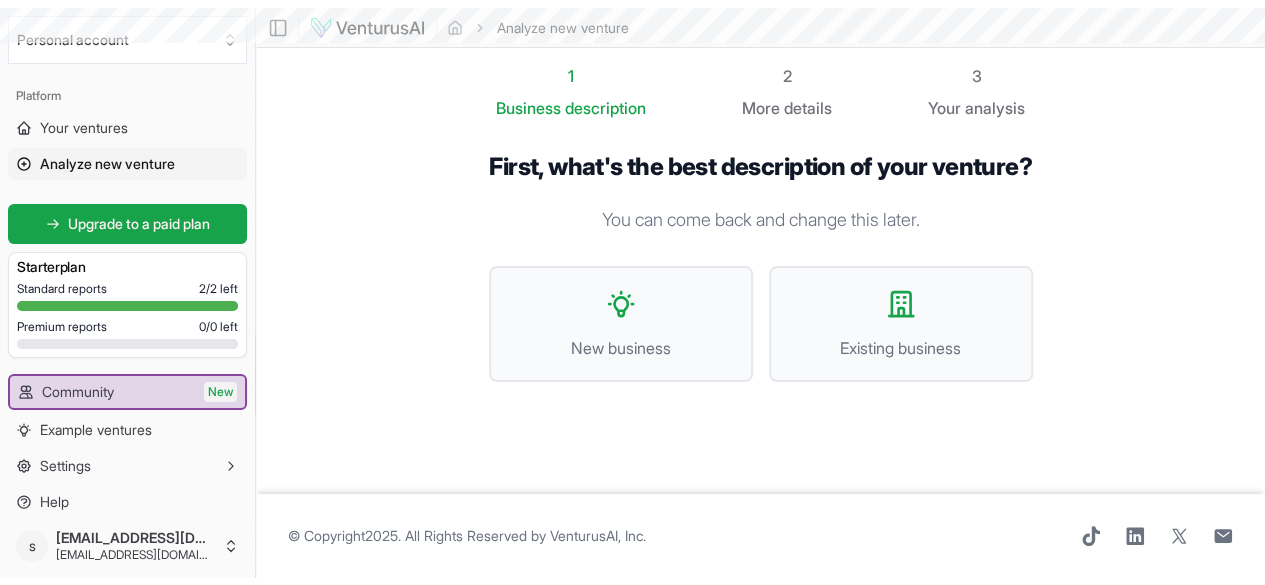scroll, scrollTop: 0, scrollLeft: 0, axis: both 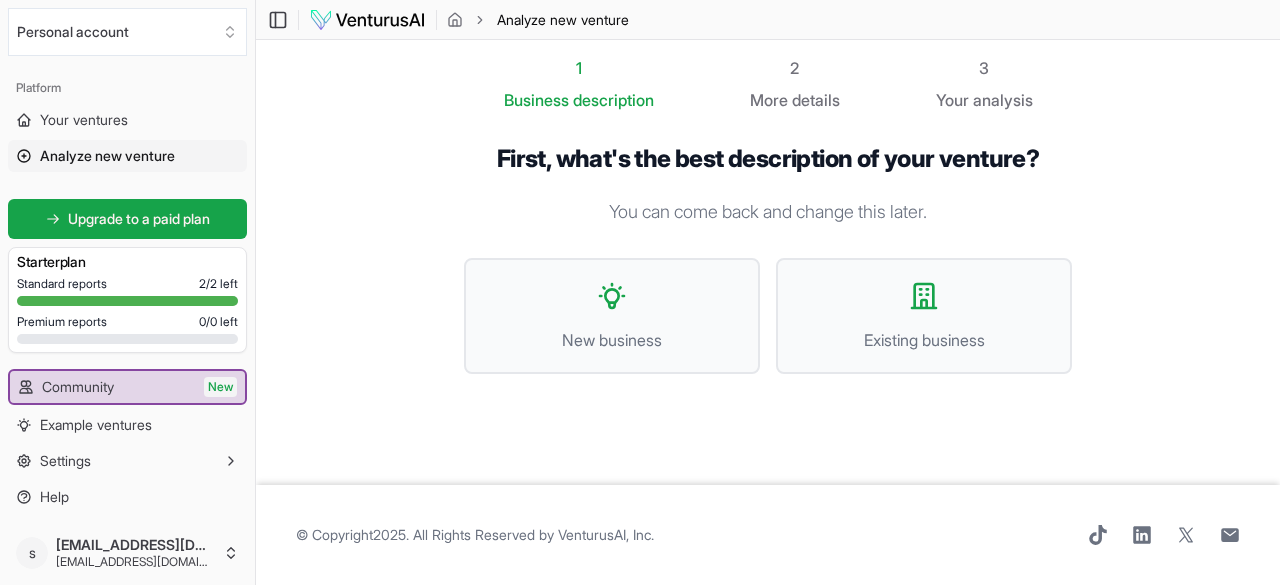 click on "1 Business   description" at bounding box center [579, 84] 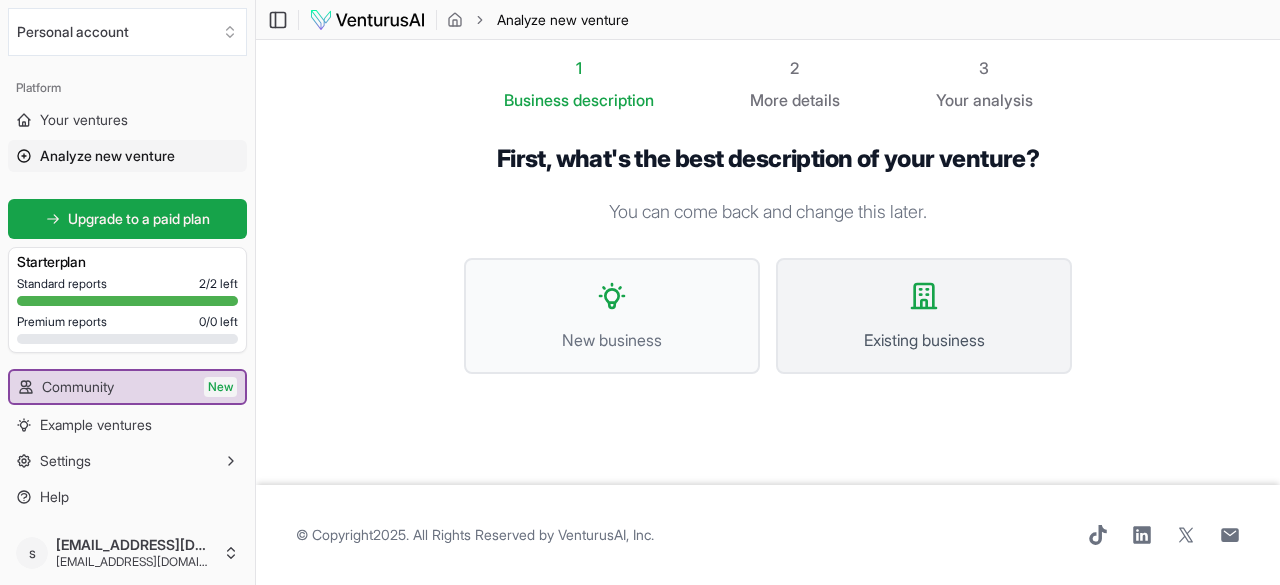 click on "Existing business" at bounding box center [924, 316] 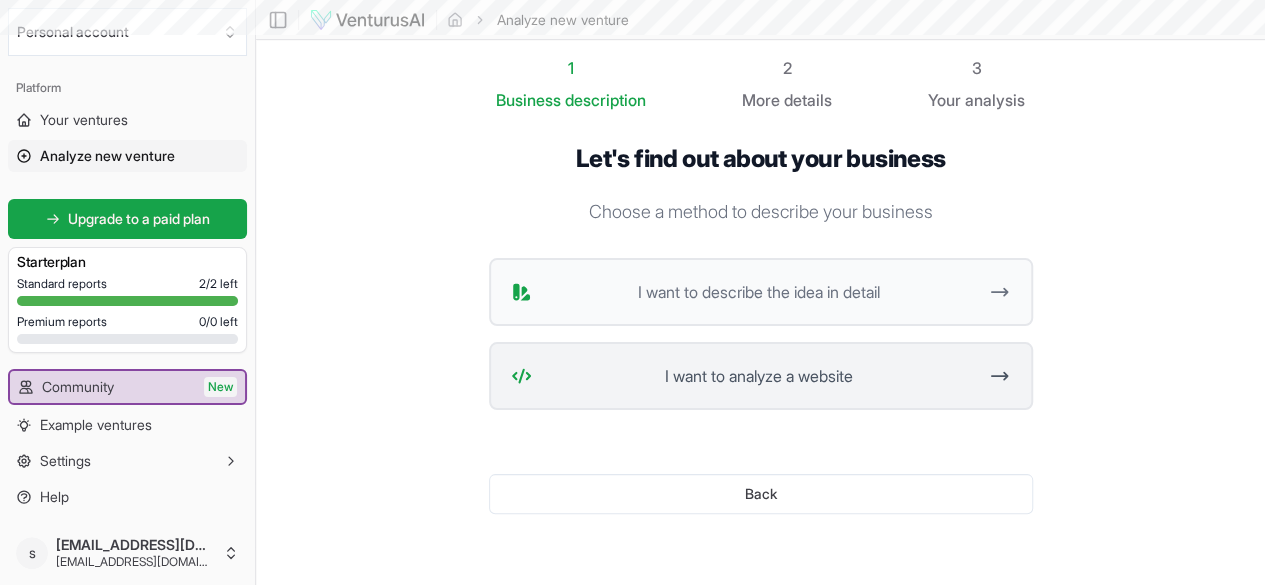 click on "I want to analyze a website" at bounding box center (759, 376) 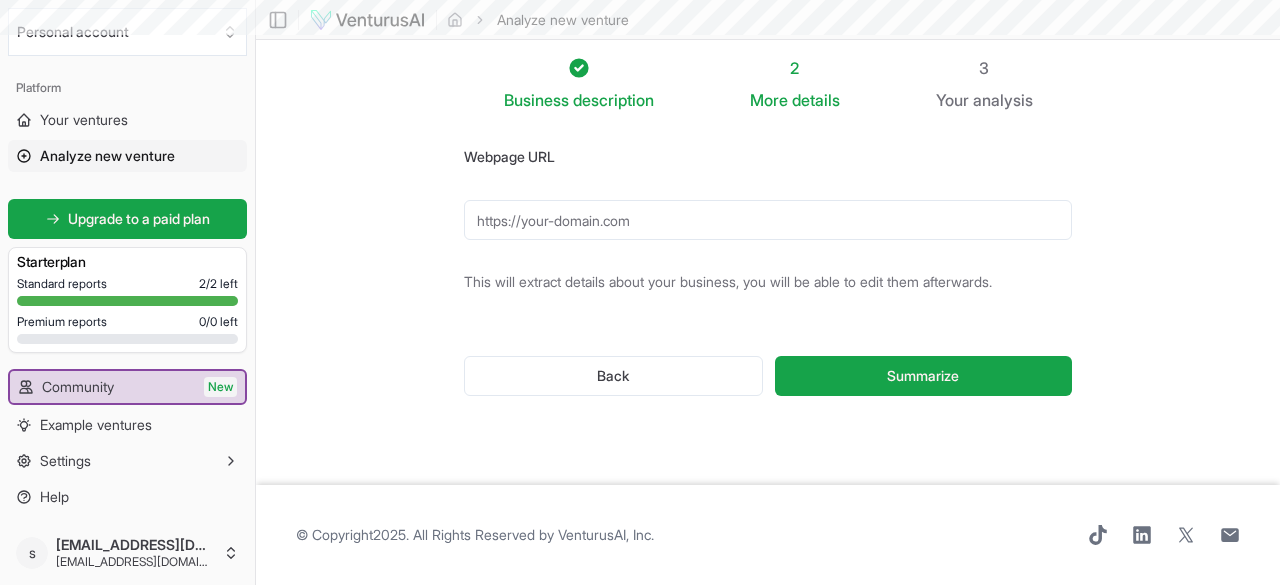 click on "Webpage URL" at bounding box center (768, 220) 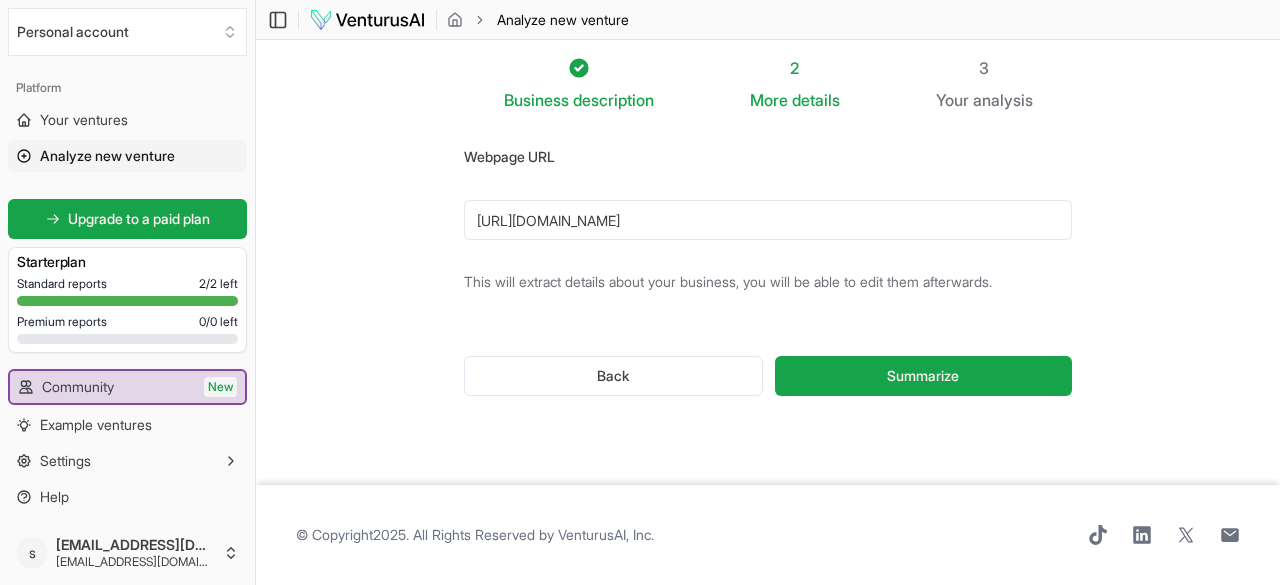 click on "https://mytherapy.com.au" at bounding box center (768, 220) 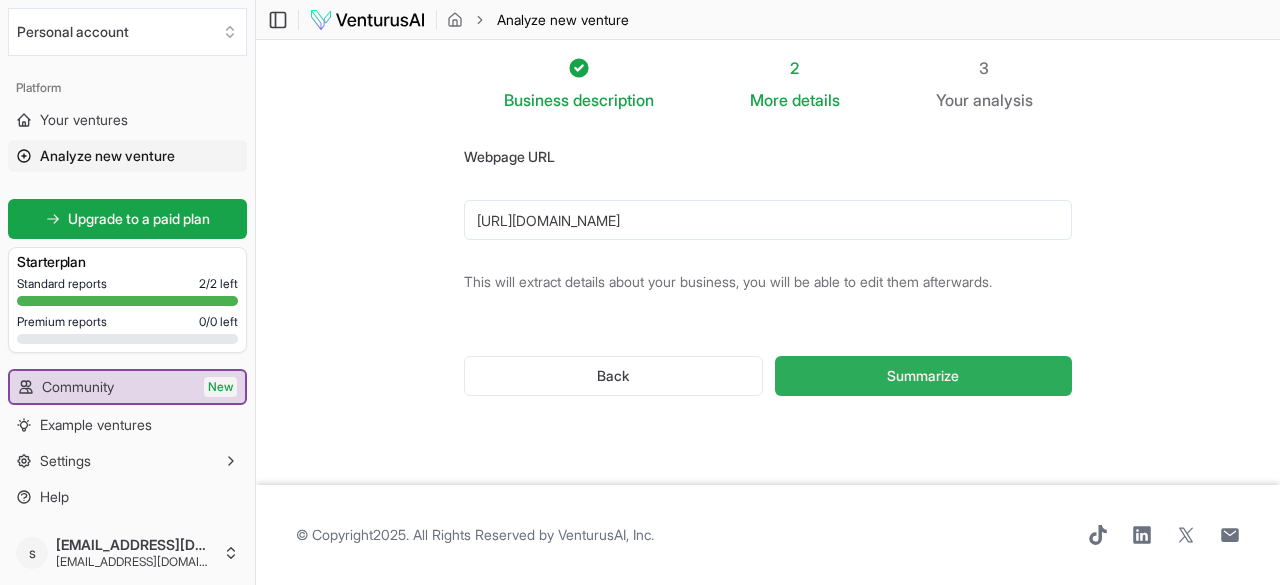 type on "https://mytherapyfinder.com.au" 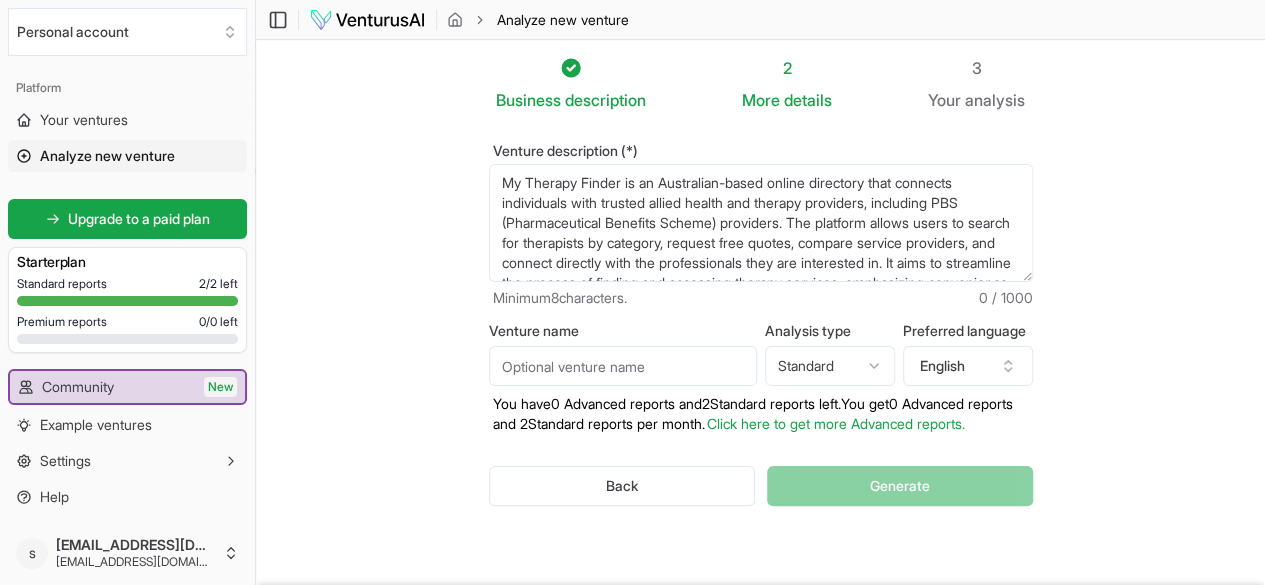 click on "Minimum  8  characters. 0 / 1000" at bounding box center [761, 298] 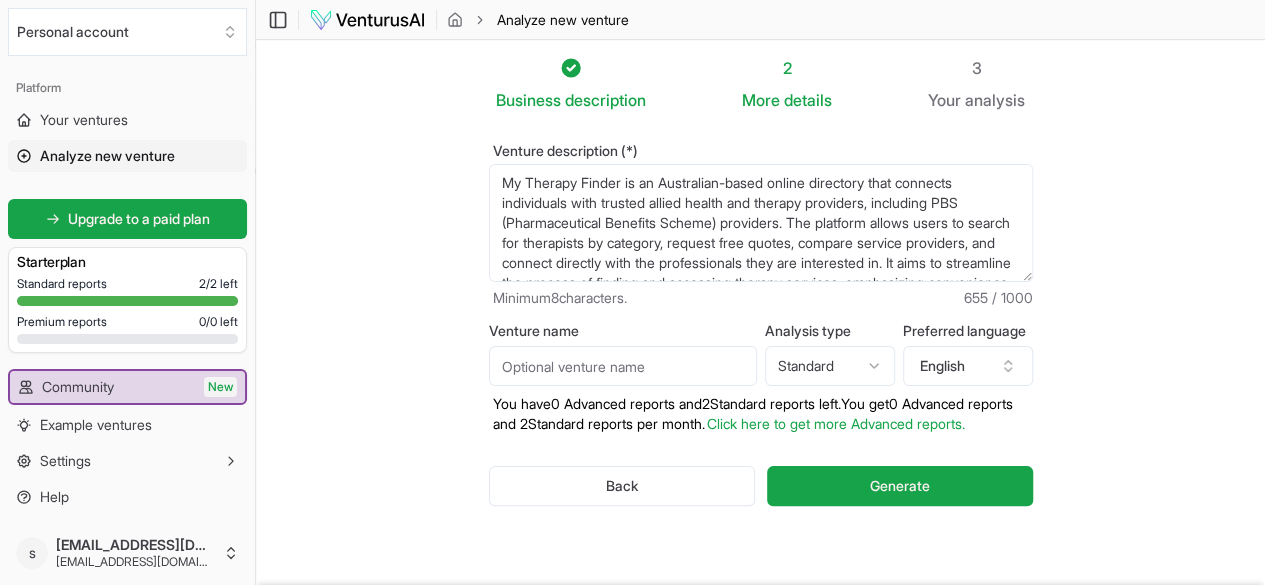 click on "Venture name" at bounding box center [623, 366] 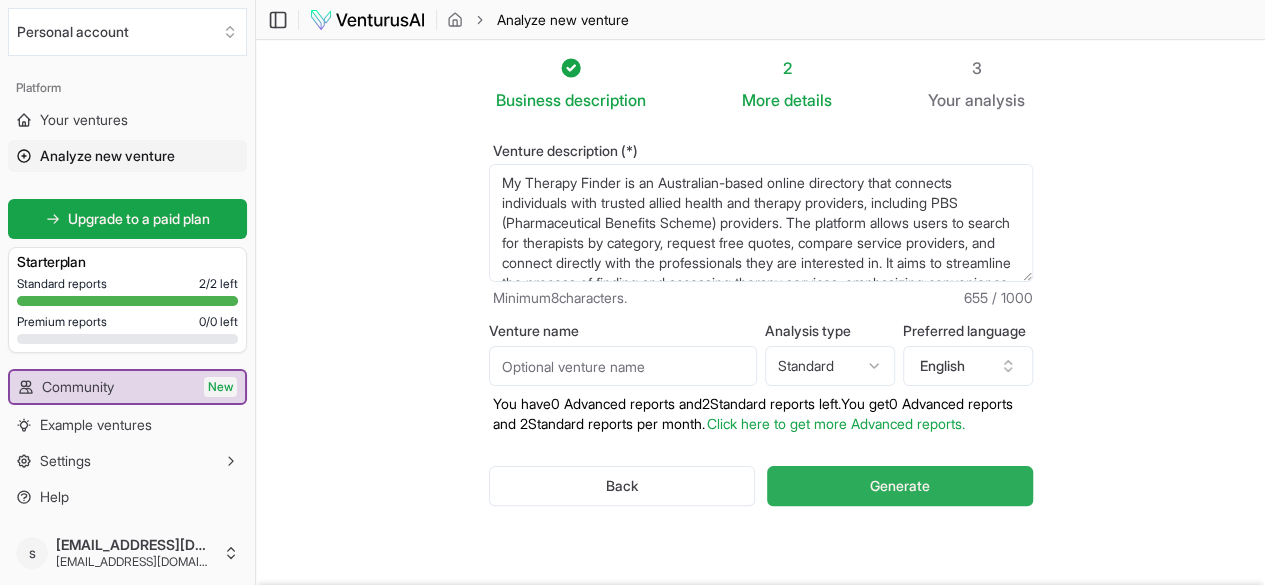 click on "Generate" at bounding box center (900, 486) 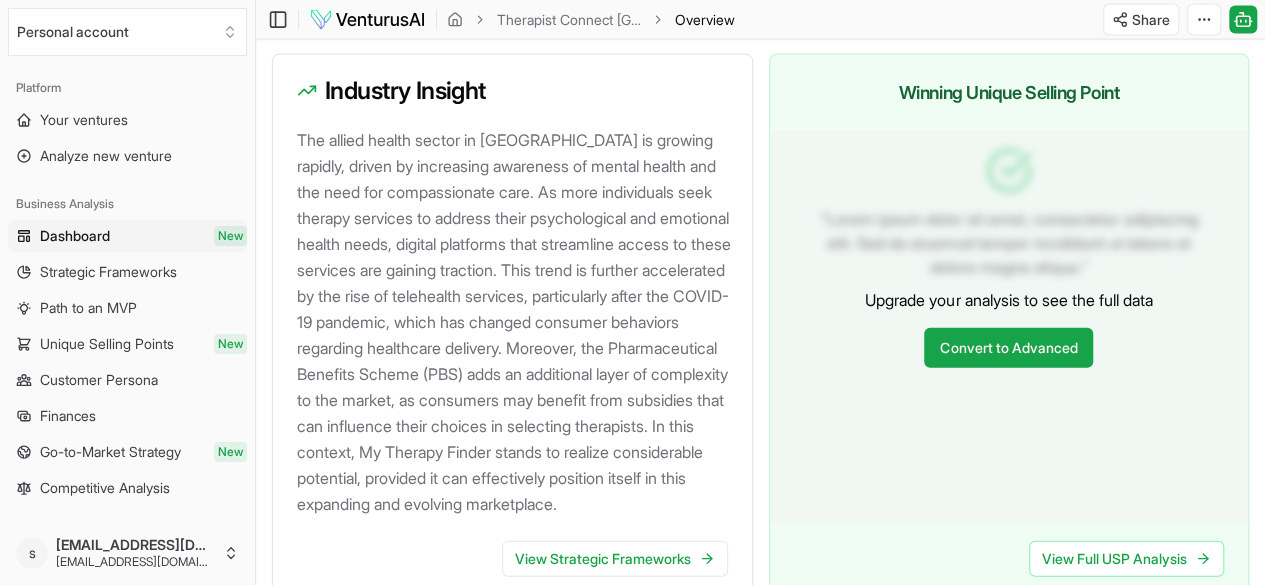 scroll, scrollTop: 2106, scrollLeft: 0, axis: vertical 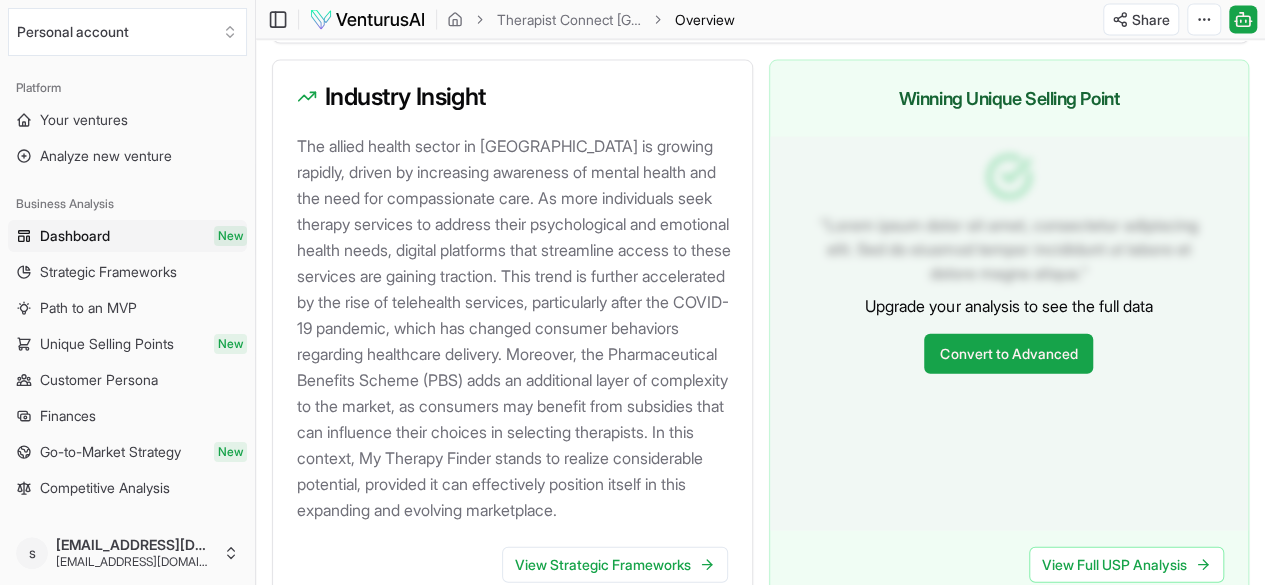 click on "The allied health sector in [GEOGRAPHIC_DATA] is growing rapidly, driven by increasing awareness of mental health and the need for compassionate care. As more individuals seek therapy services to address their psychological and emotional health needs, digital platforms that streamline access to these services are gaining traction. This trend is further accelerated by the rise of telehealth services, particularly after the COVID-19 pandemic, which has changed consumer behaviors regarding healthcare delivery. Moreover, the Pharmaceutical Benefits Scheme (PBS) adds an additional layer of complexity to the market, as consumers may benefit from subsidies that can influence their choices in selecting therapists. In this context, My Therapy Finder stands to realize considerable potential, provided it can effectively position itself in this expanding and evolving marketplace." at bounding box center [516, 328] 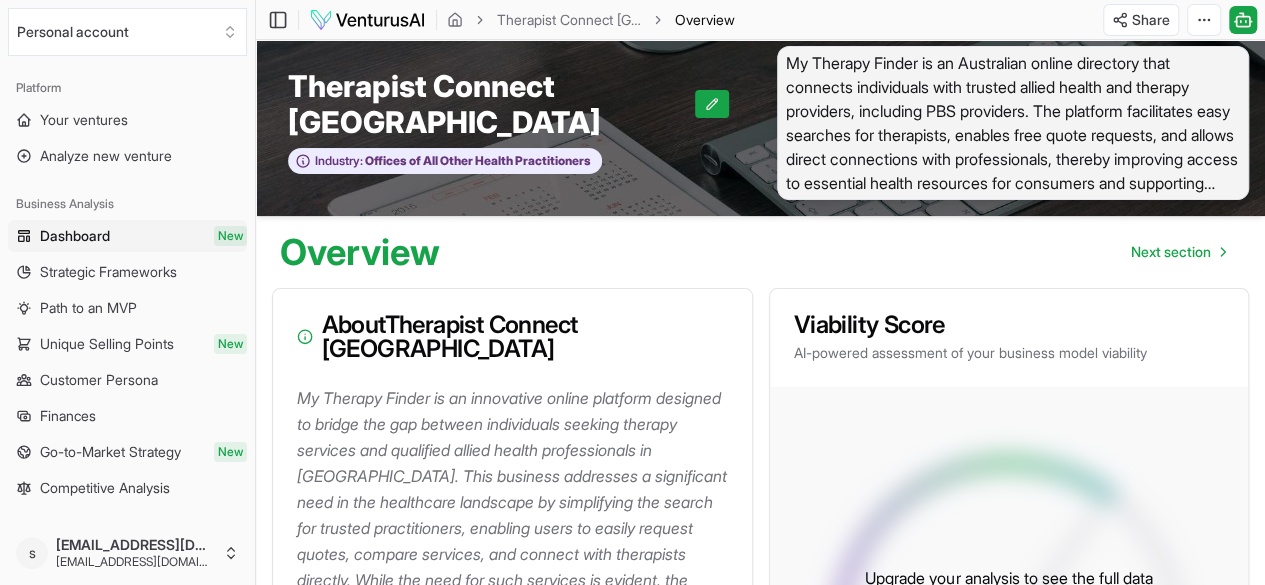 scroll, scrollTop: 0, scrollLeft: 0, axis: both 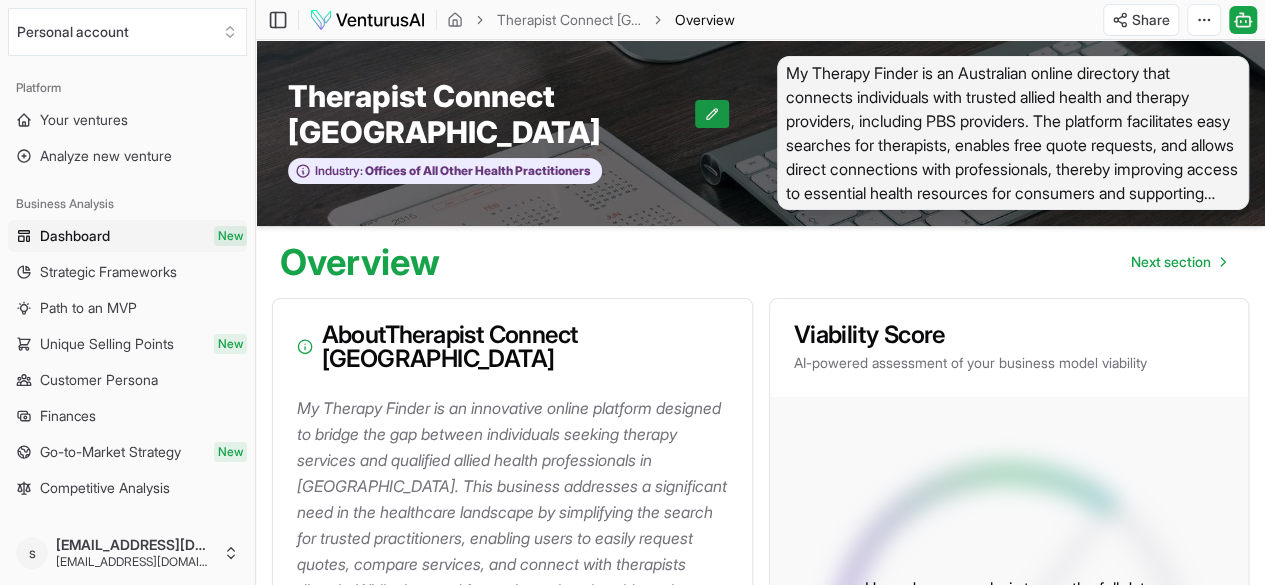 click at bounding box center [712, 114] 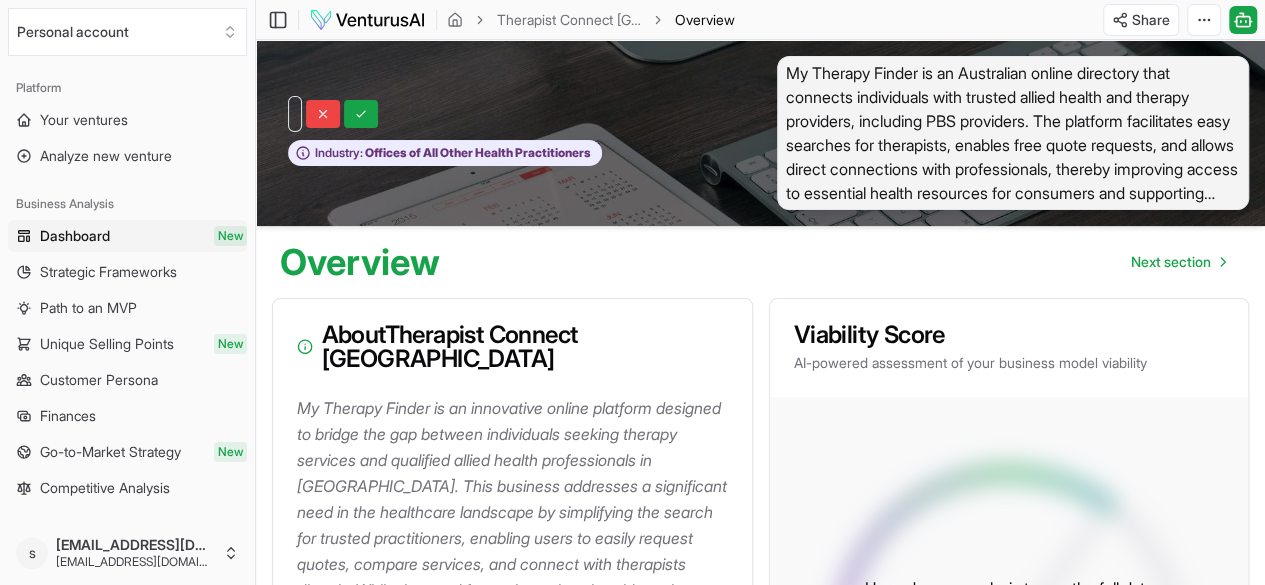 click on "My Therapy Finder is an Australian online directory that connects individuals with trusted allied health and therapy providers, including PBS providers. The platform facilitates easy searches for therapists, enables free quote requests, and allows direct connections with professionals, thereby improving access to essential health resources for consumers and supporting practitioners by showcasing their services." at bounding box center [1013, 133] 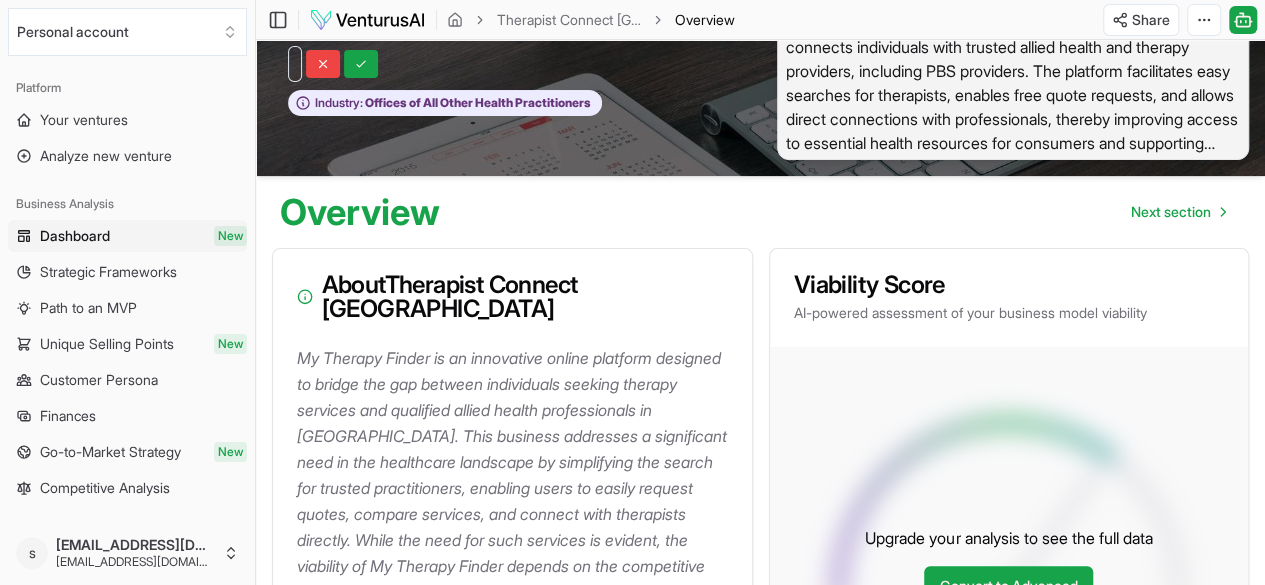 scroll, scrollTop: 0, scrollLeft: 0, axis: both 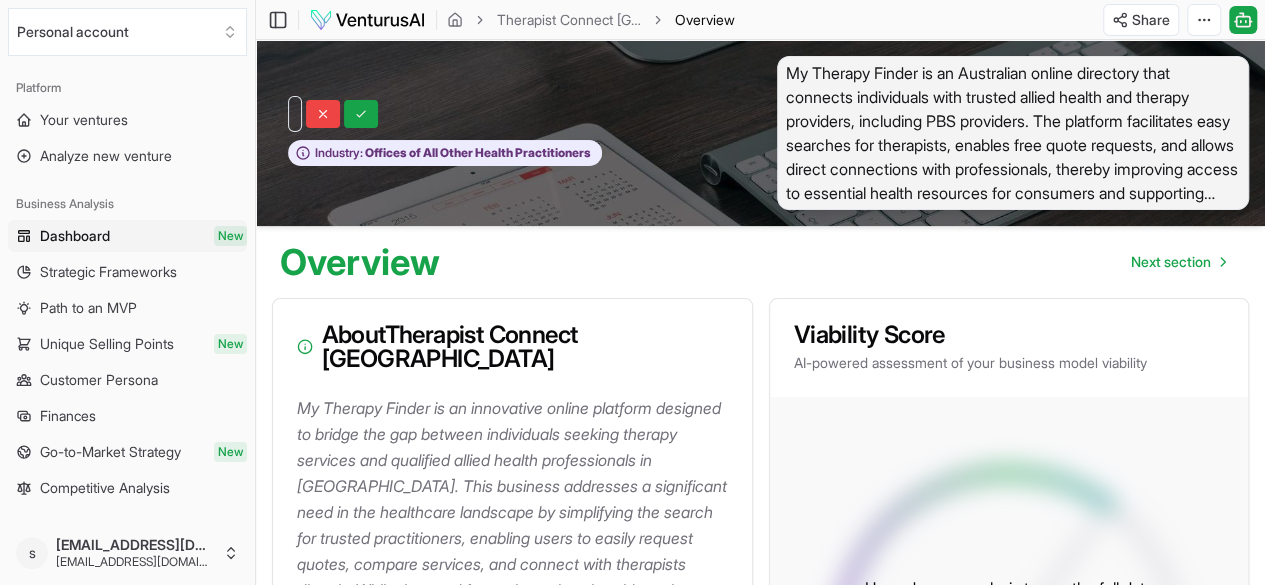 click at bounding box center (295, 114) 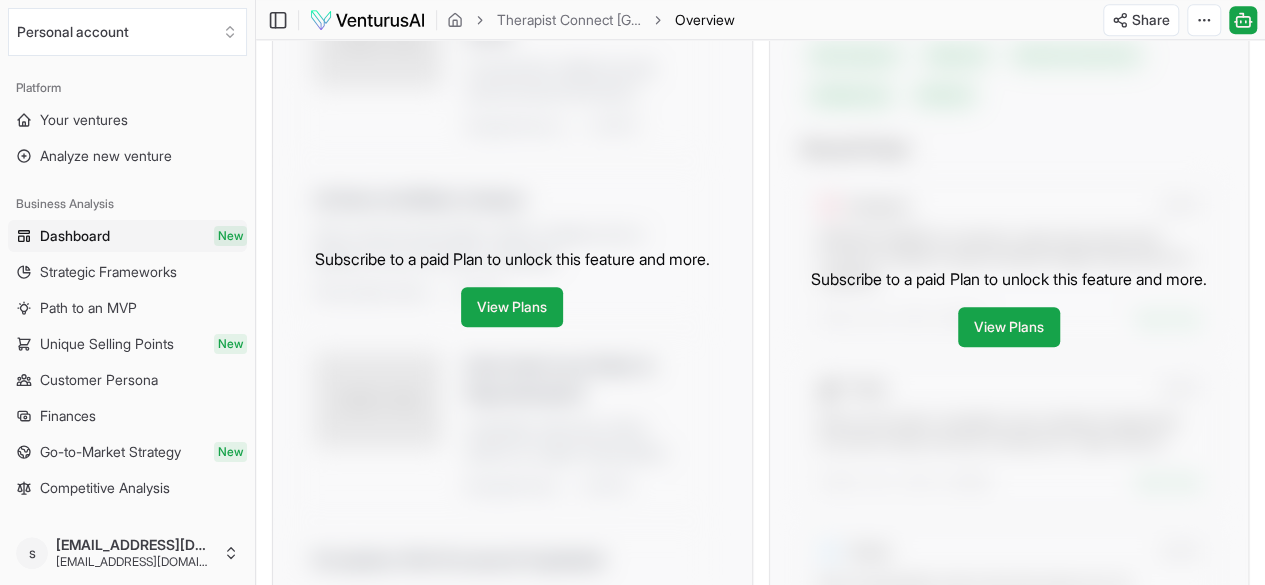 scroll, scrollTop: 1066, scrollLeft: 0, axis: vertical 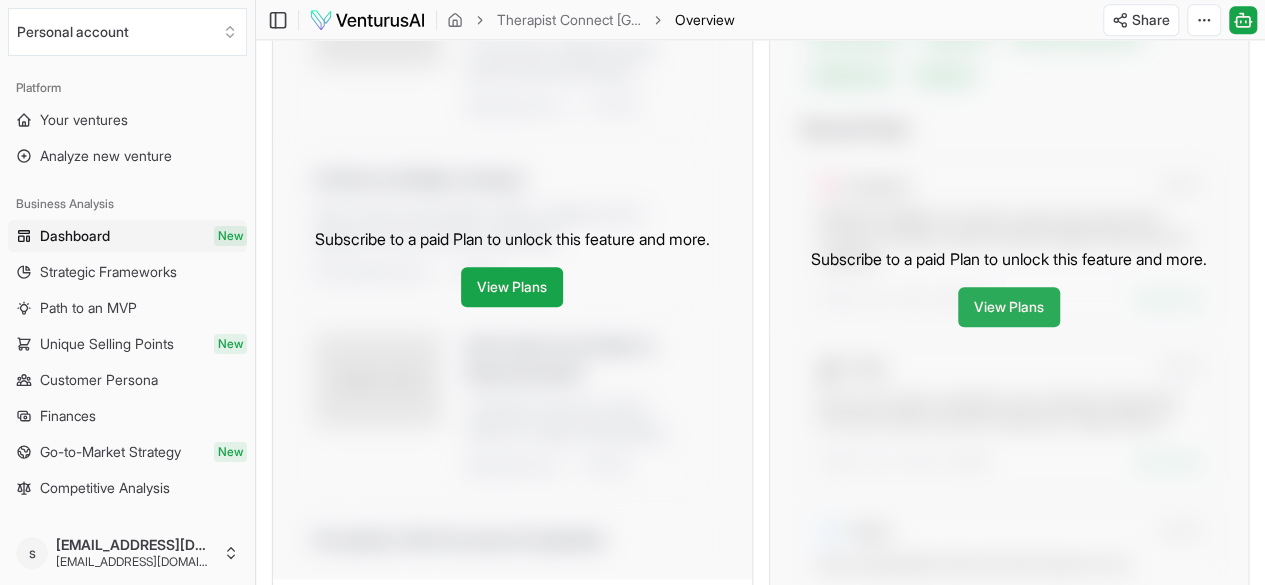 drag, startPoint x: 925, startPoint y: 426, endPoint x: 1002, endPoint y: 295, distance: 151.95393 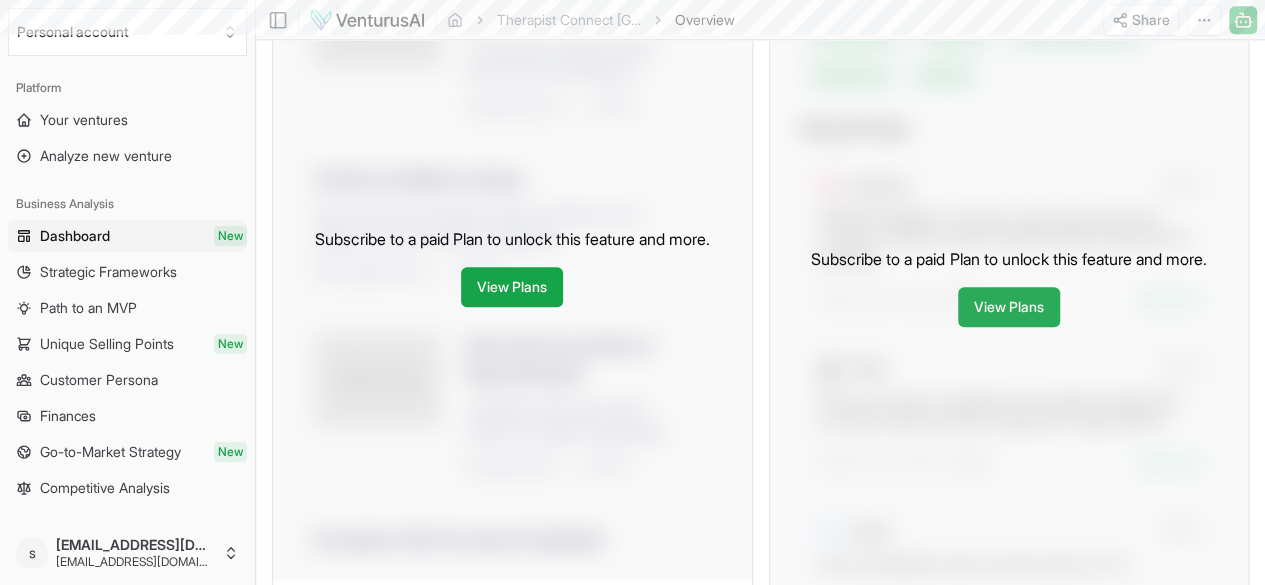 click on "View Plans" at bounding box center [1009, 307] 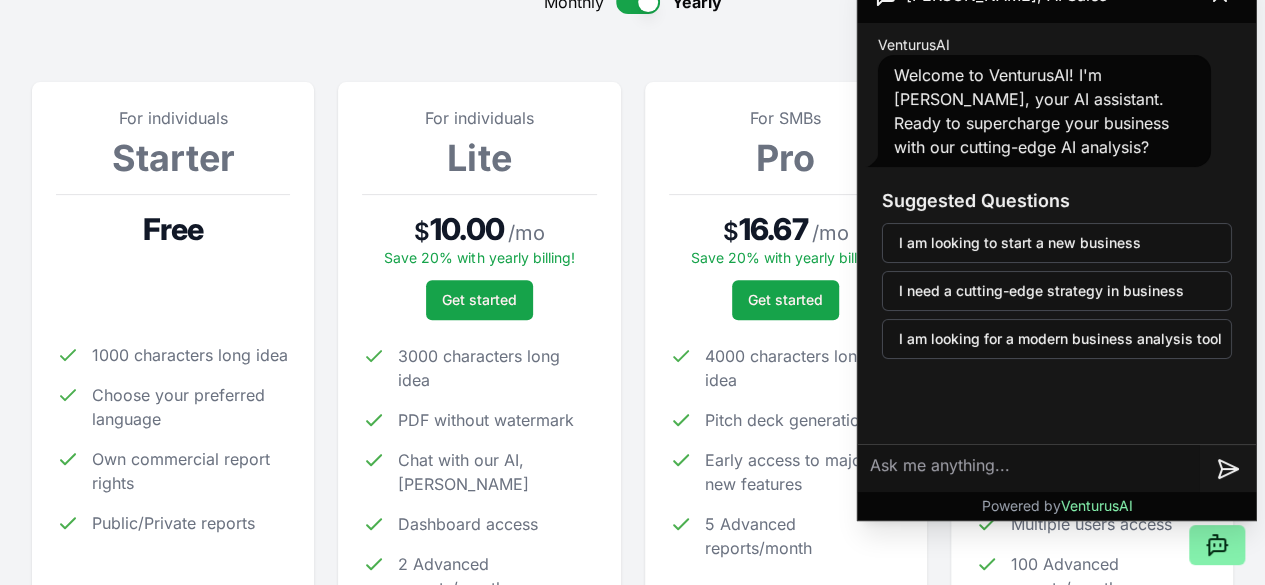 scroll, scrollTop: 233, scrollLeft: 0, axis: vertical 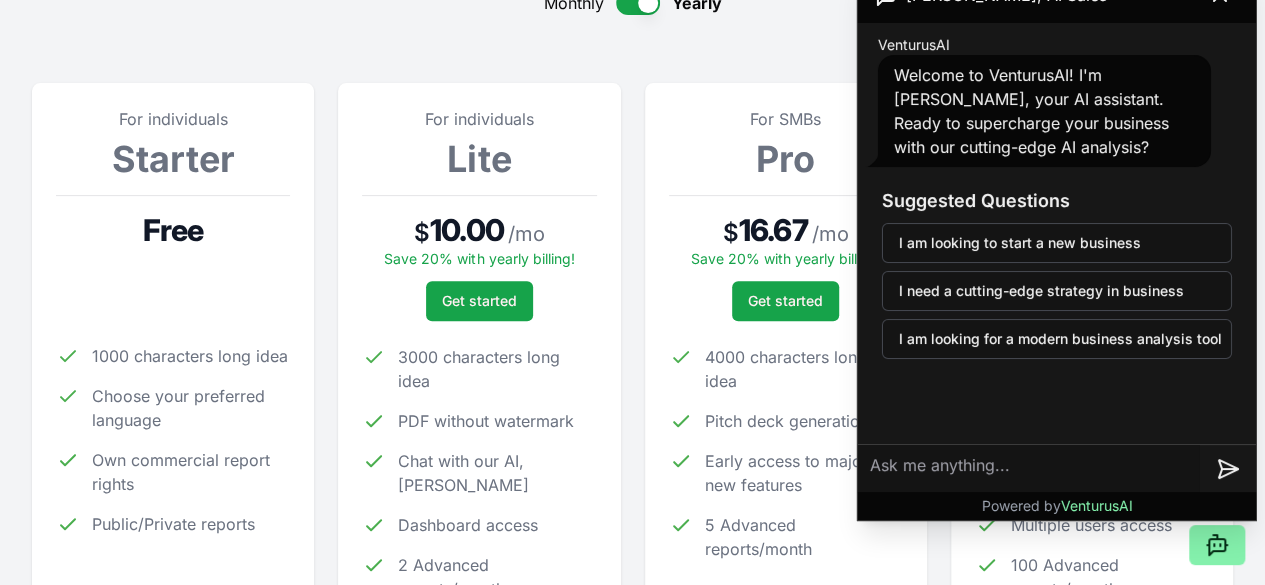 click on "Subscription plans Adjustable and affordable pricing that grows with you Monthly Yearly For individuals Starter Free 1000 characters long idea Choose your preferred language Own commercial report rights Public/Private reports For individuals Lite $ 10.00 / mo Save 20% with yearly billing! Get started 3000 characters long idea PDF without watermark Chat with our AI, Vera Dashboard access 2 Advanced reports/month For SMBs Pro $ 16.67 / mo Save 20% with yearly billing! Get started 4000 characters long idea Pitch deck generation Early access to major new features 5 Advanced reports/month For enterprise Enterprise $ 249.99 / mo Save 20% with yearly billing! Switch to an organization 5000 characters long idea PDF with custom watermark API access Multiple users access 100 Advanced reports/month Plans comparison Use the guide below to select the right plan for you Monthly Yearly Starter Free forever Standard Reports 2/Month Advanced Reports 0/Month Idea up to 1000 Characters Private reports option $10 per report Lite" at bounding box center (632, 1258) 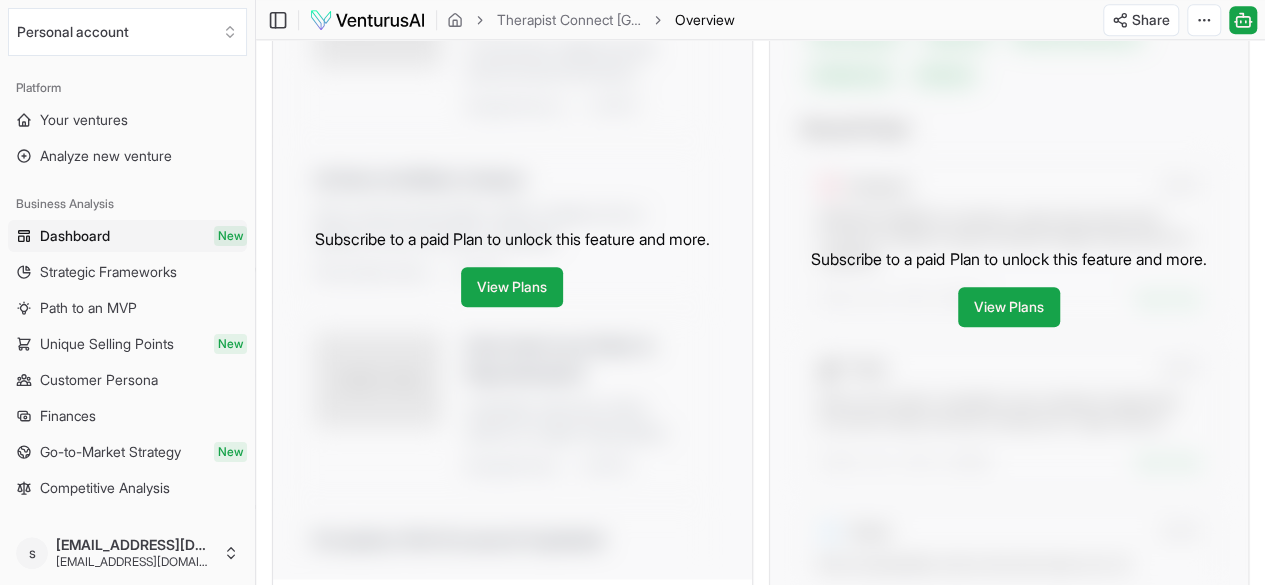 scroll, scrollTop: 900, scrollLeft: 0, axis: vertical 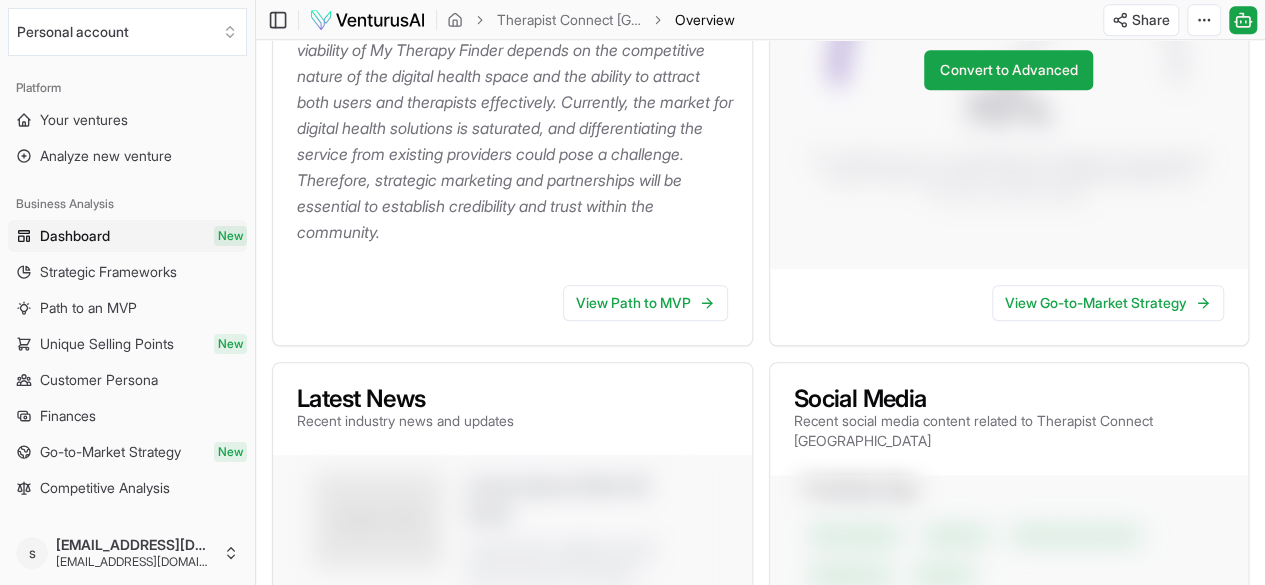 drag, startPoint x: 141, startPoint y: 349, endPoint x: 335, endPoint y: 327, distance: 195.24344 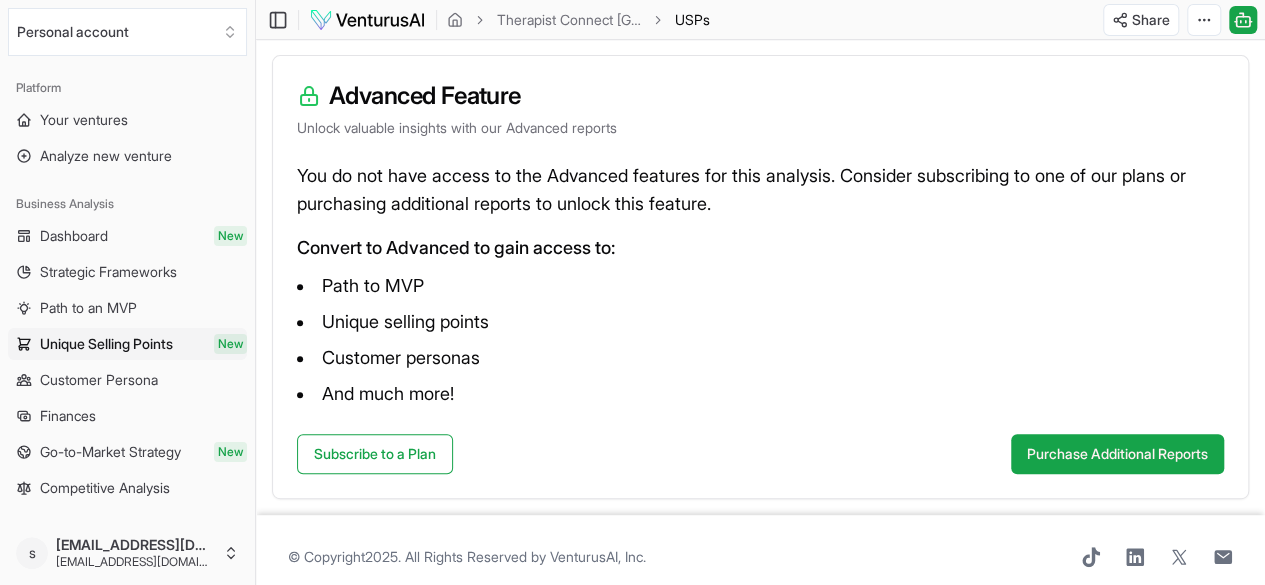 scroll, scrollTop: 279, scrollLeft: 0, axis: vertical 